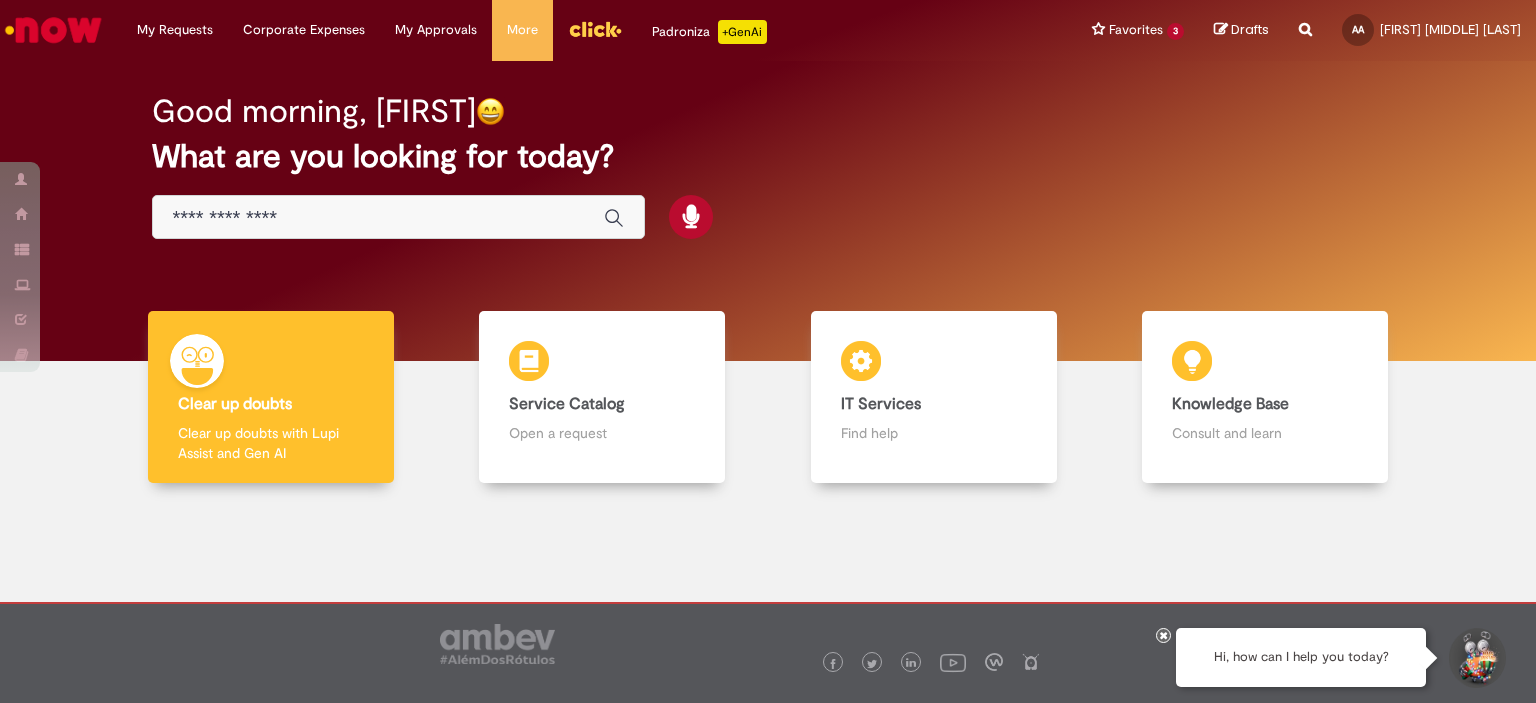 scroll, scrollTop: 0, scrollLeft: 0, axis: both 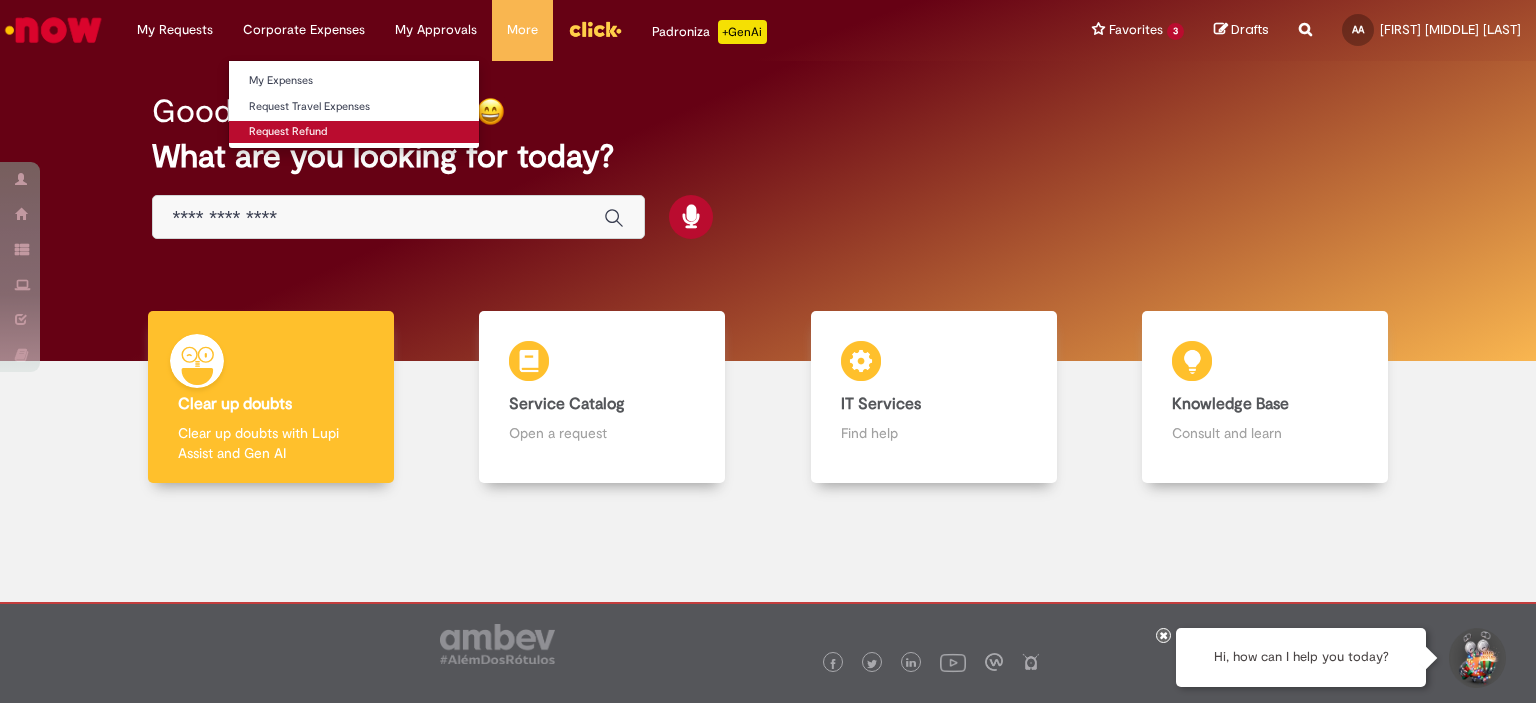 click on "Request Refund" at bounding box center [354, 132] 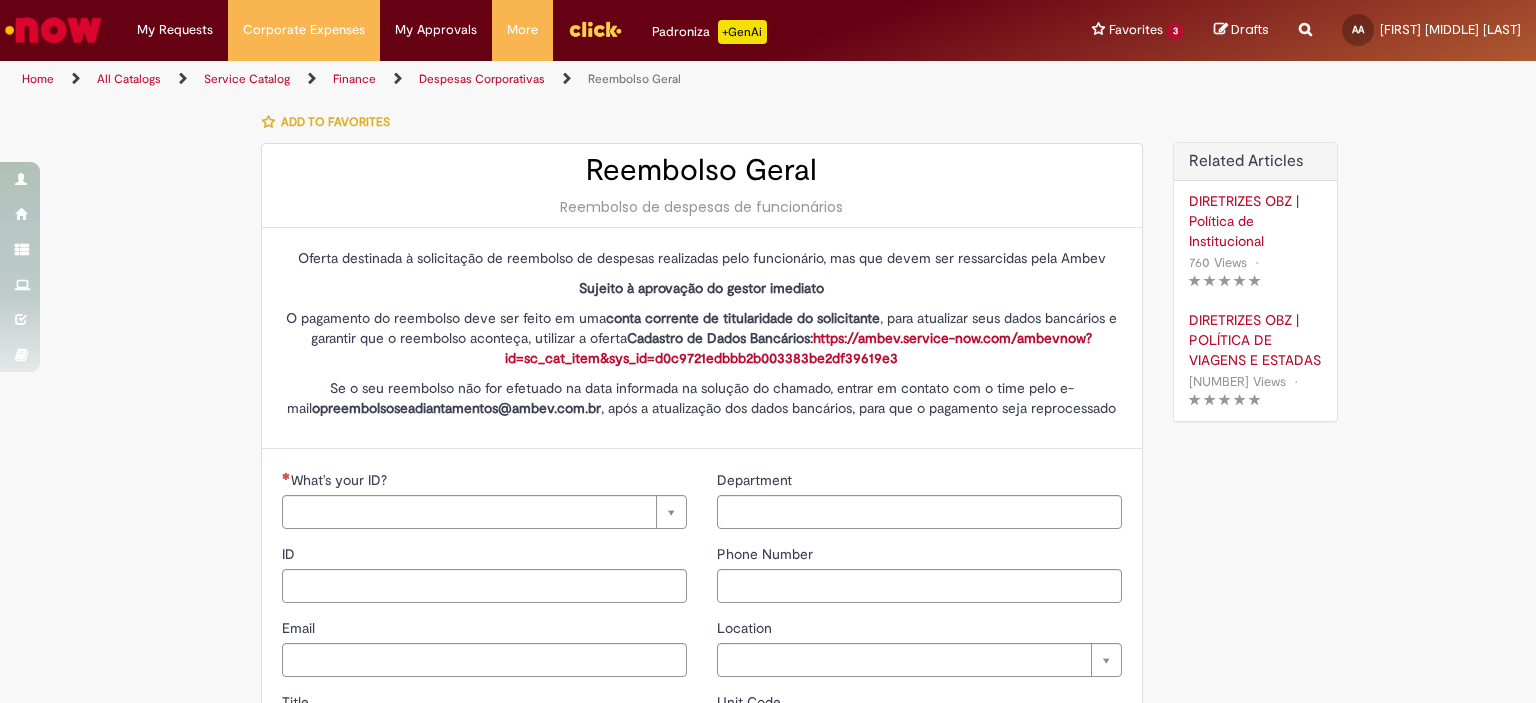 type on "********" 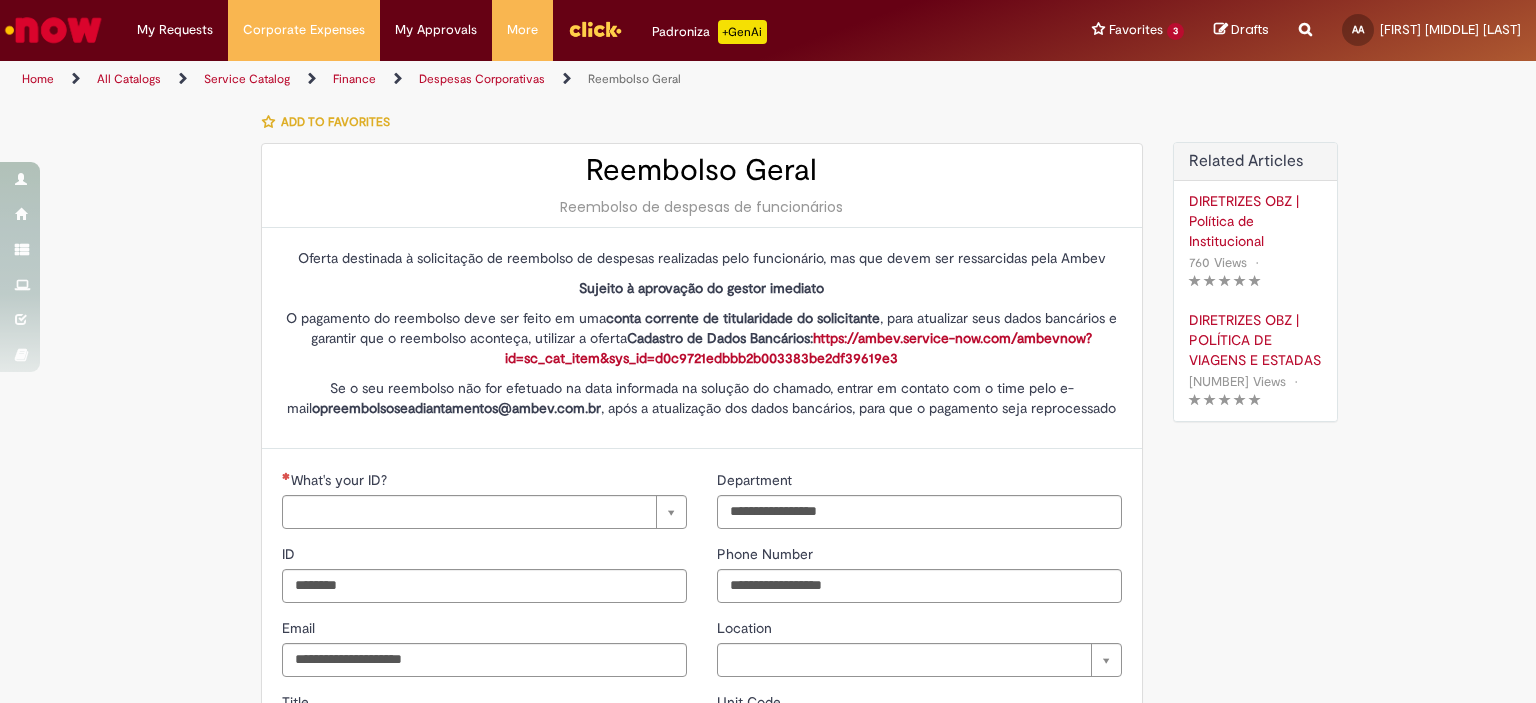 type on "**********" 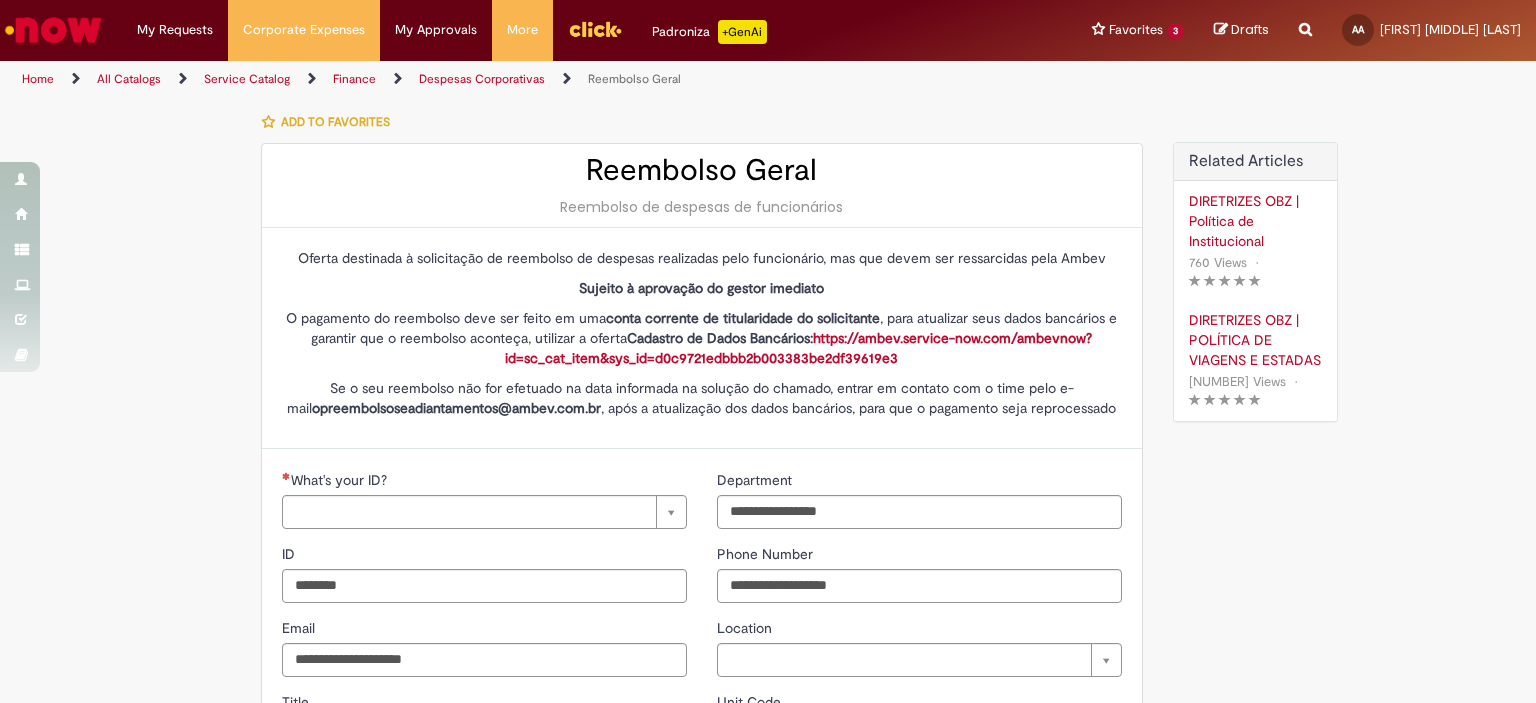type on "**********" 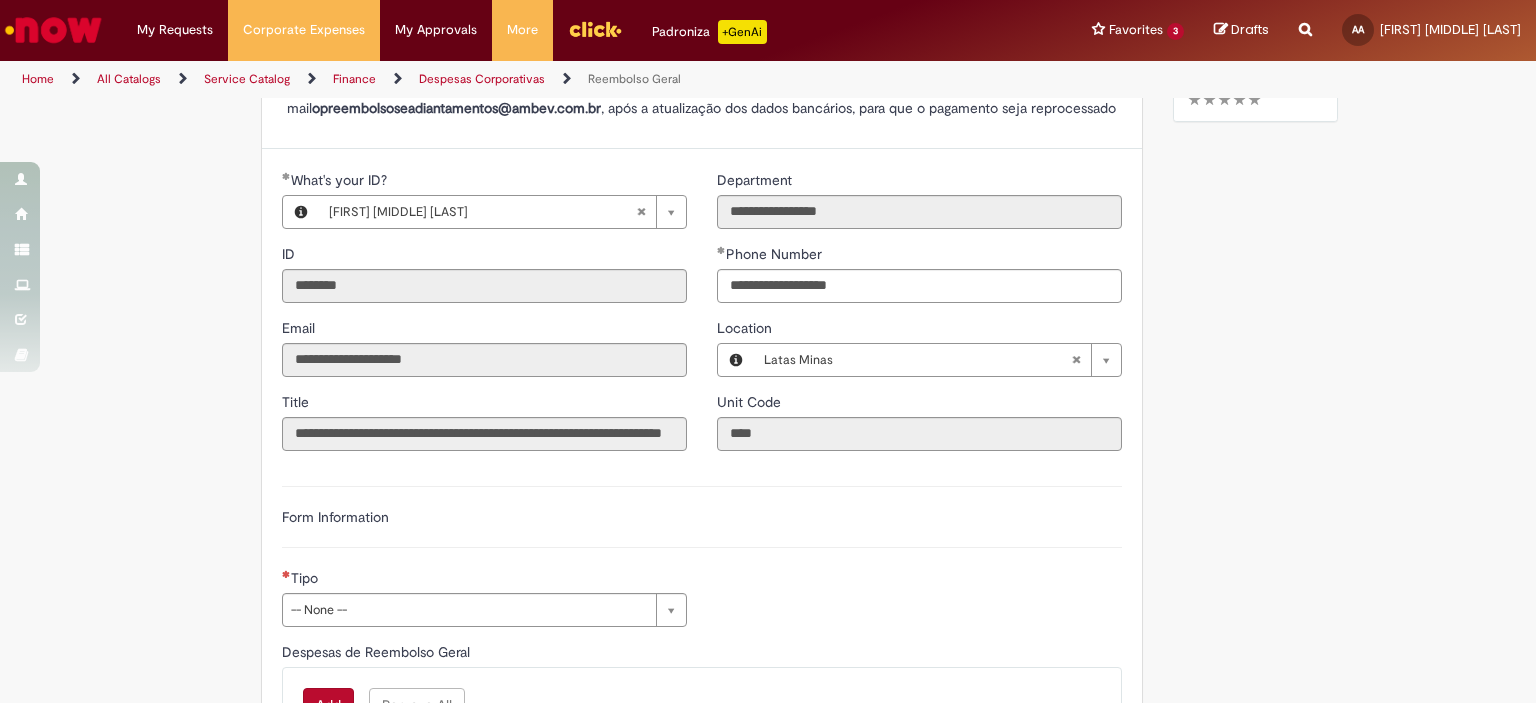 scroll, scrollTop: 500, scrollLeft: 0, axis: vertical 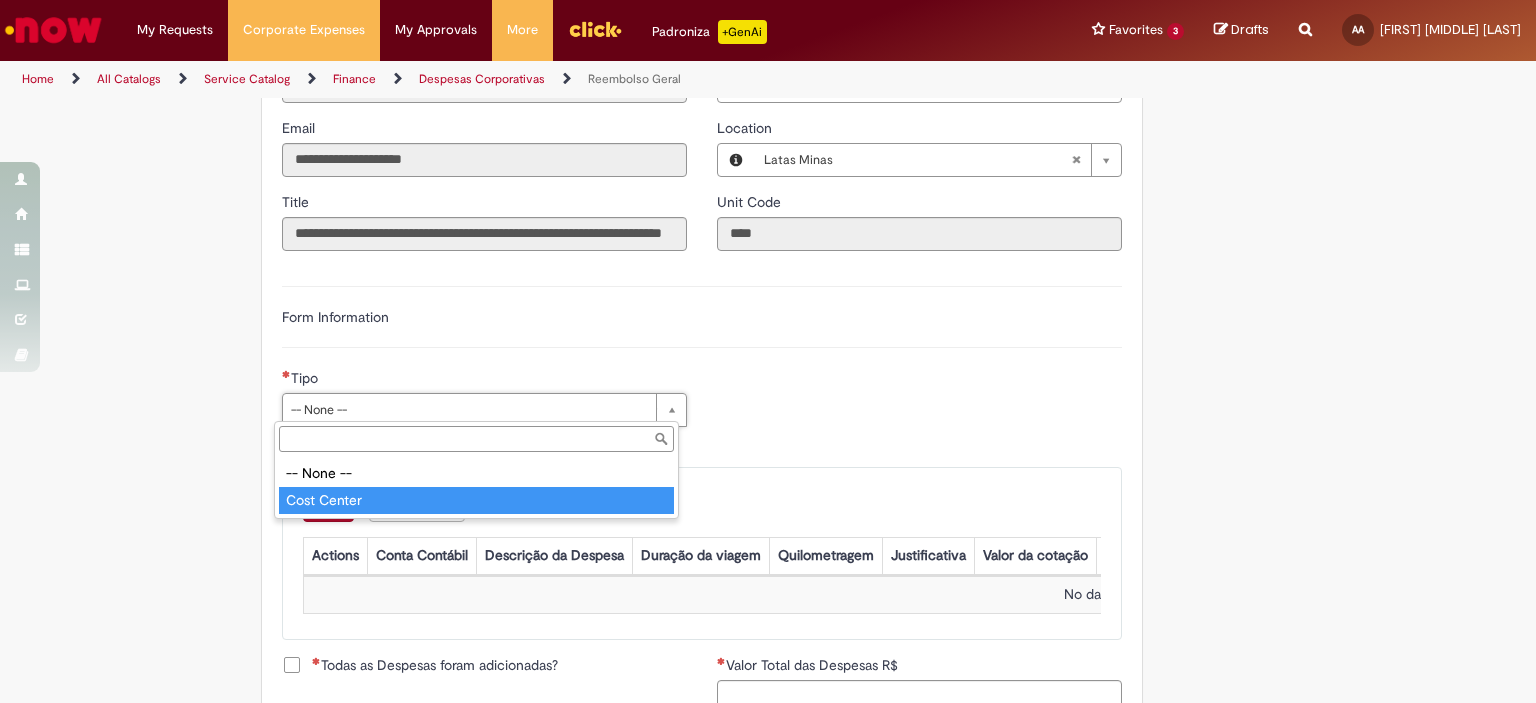 type on "**********" 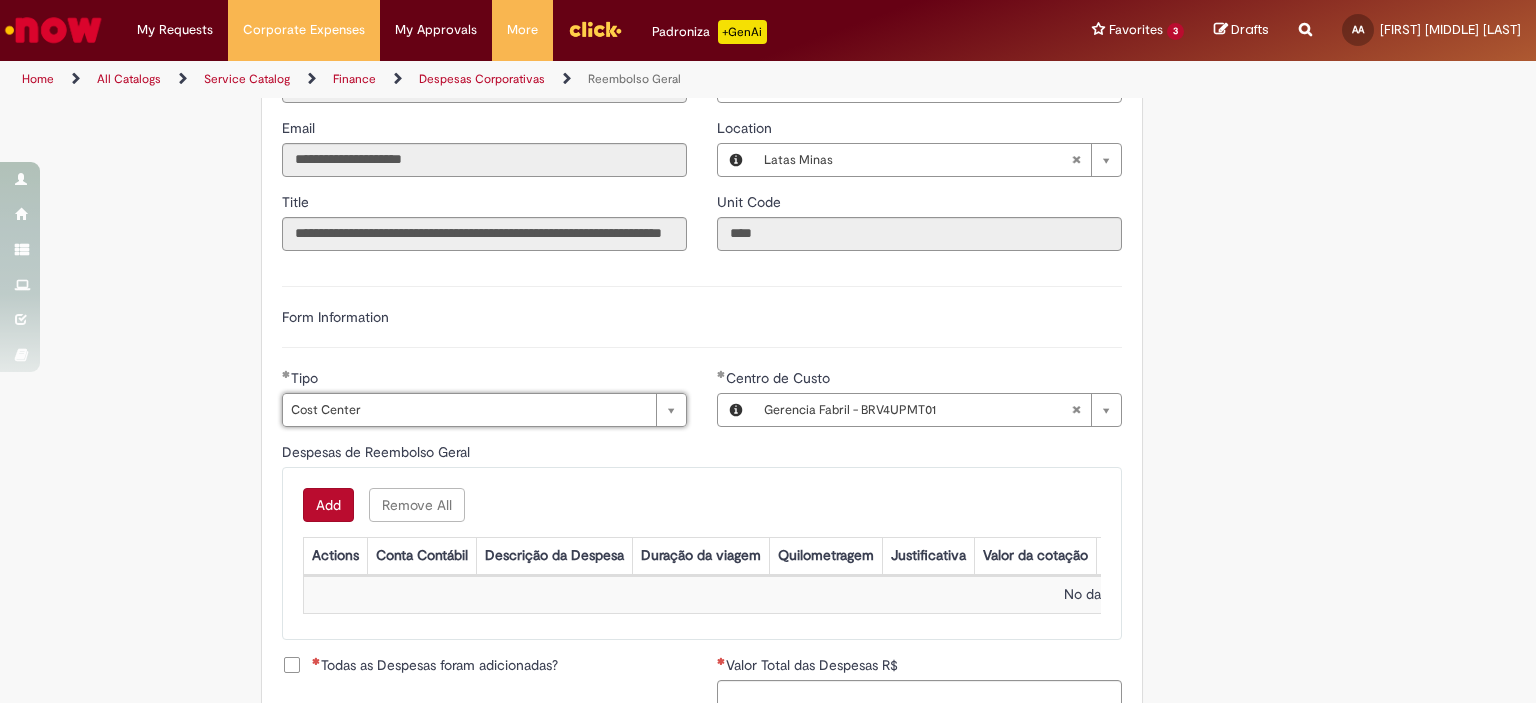 scroll, scrollTop: 600, scrollLeft: 0, axis: vertical 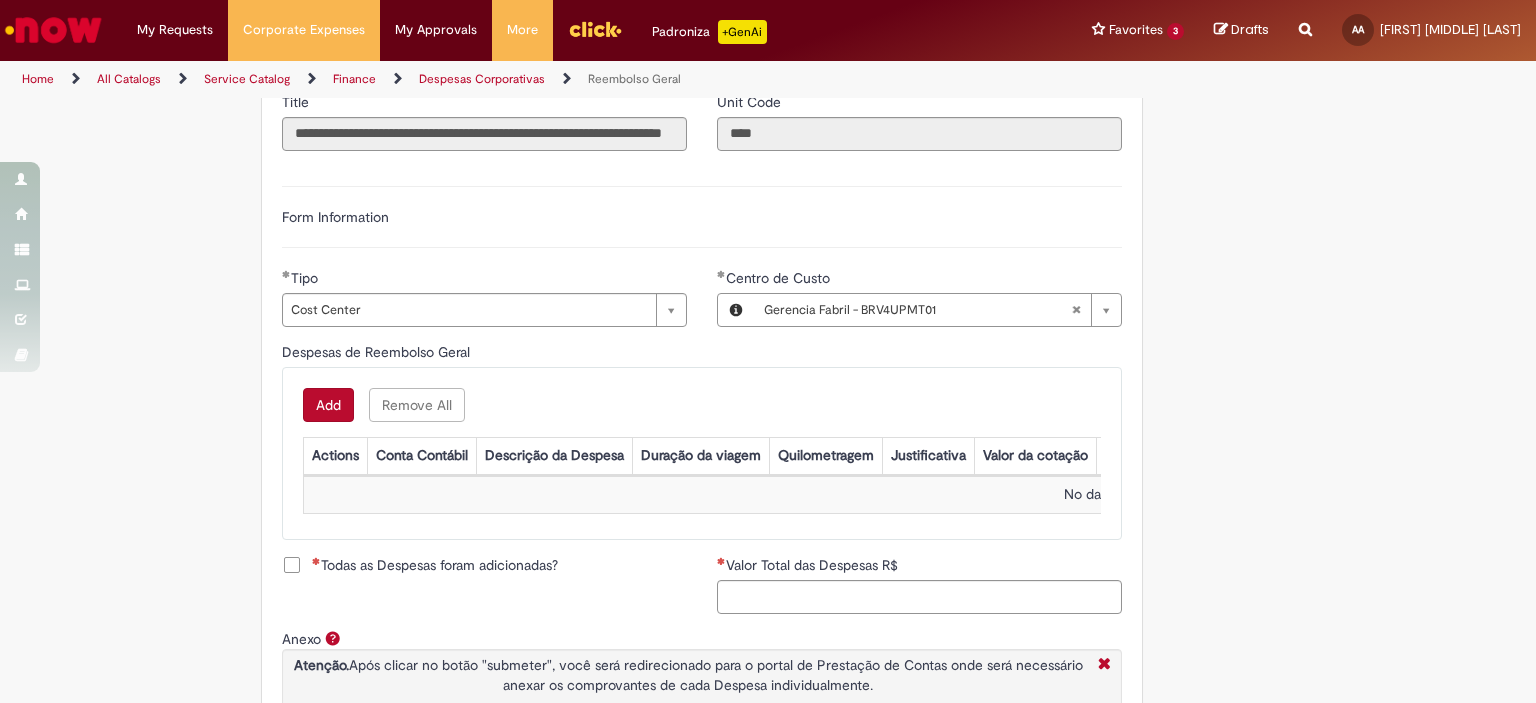 click on "Add Remove All Despesas de Reembolso Geral Actions Conta Contábil Descrição da Despesa Duração da viagem Quilometragem Justificativa Valor da cotação Valor por Litro Combustível Data da Despesa Moeda Valor Gasto em €/US Valor Total R$ ID Interno CC sap_a_integrar No data to display" at bounding box center [702, 453] 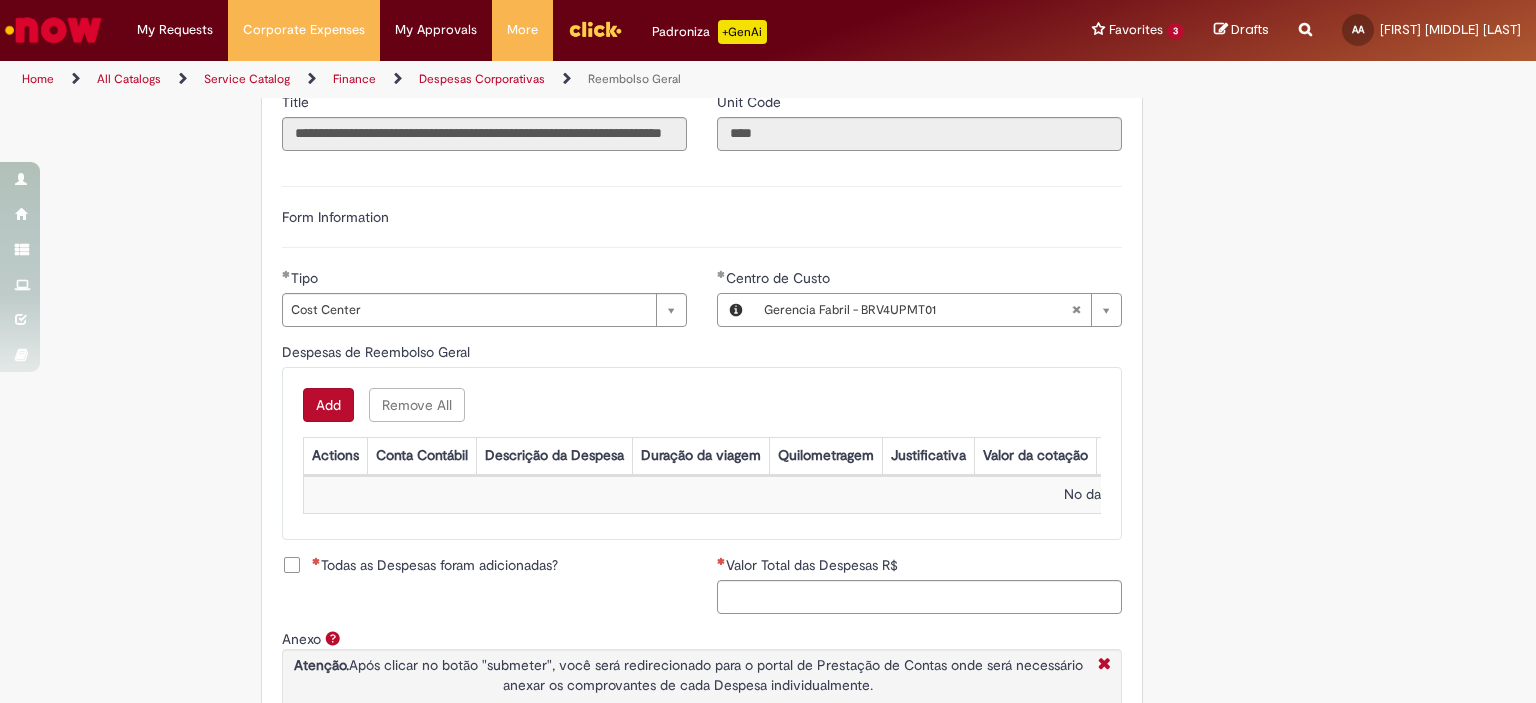 click on "Add" at bounding box center (328, 405) 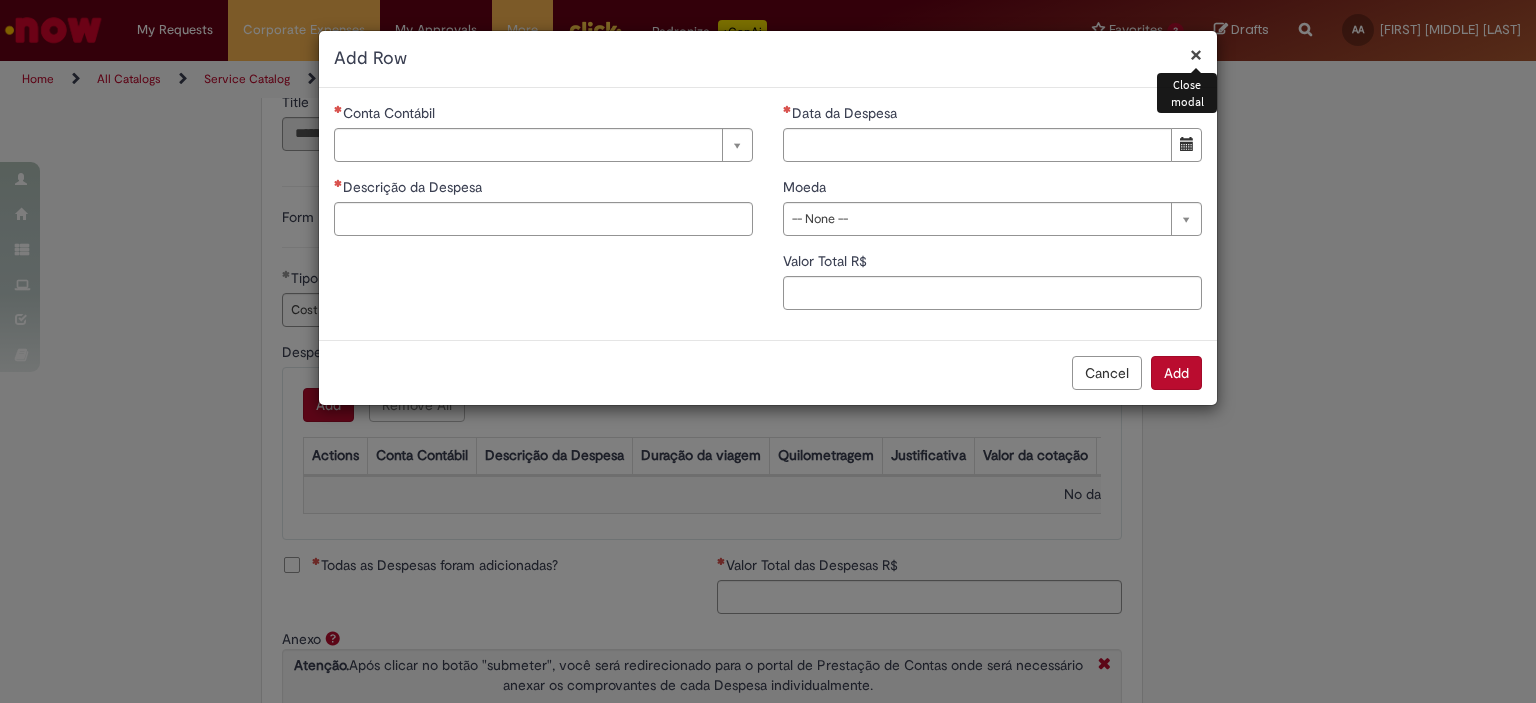 drag, startPoint x: 462, startPoint y: 137, endPoint x: 486, endPoint y: 135, distance: 24.083189 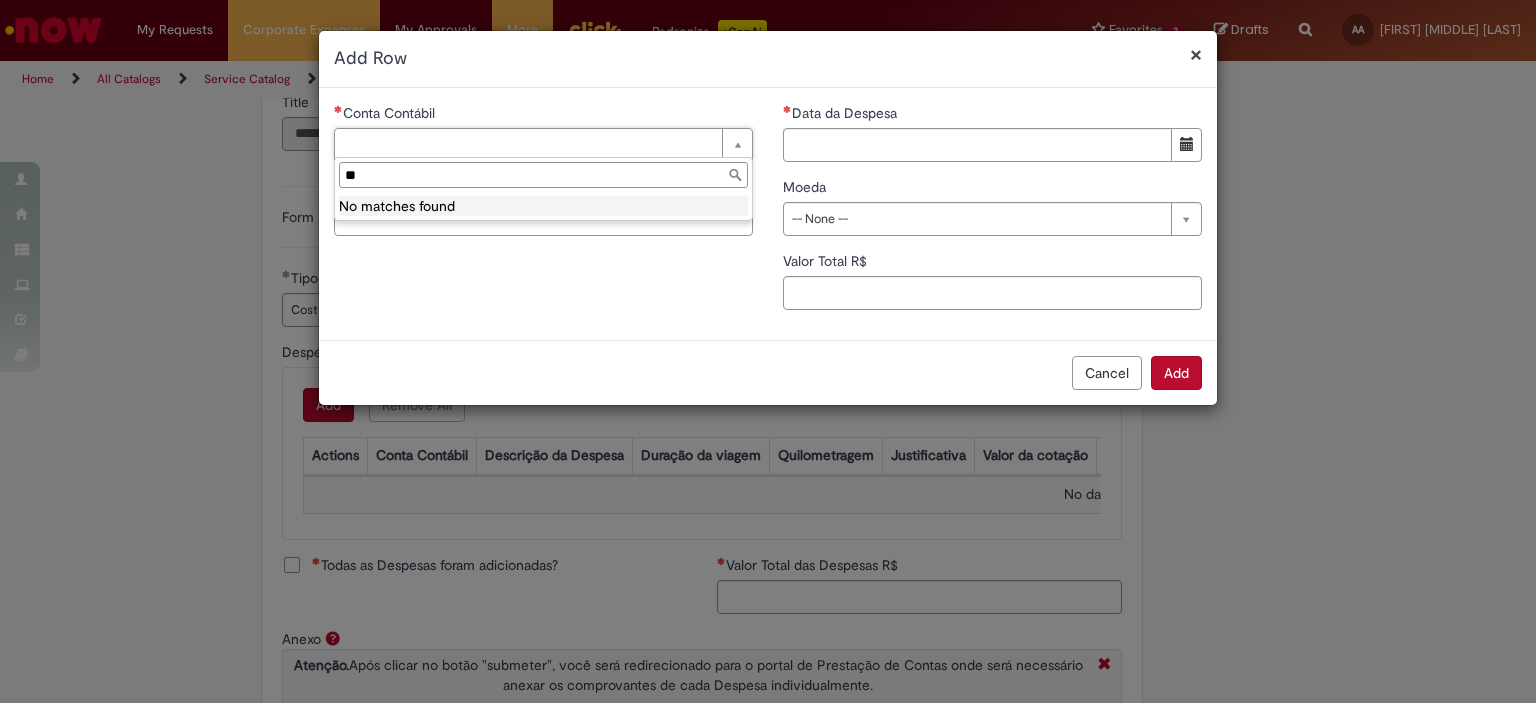 type on "*" 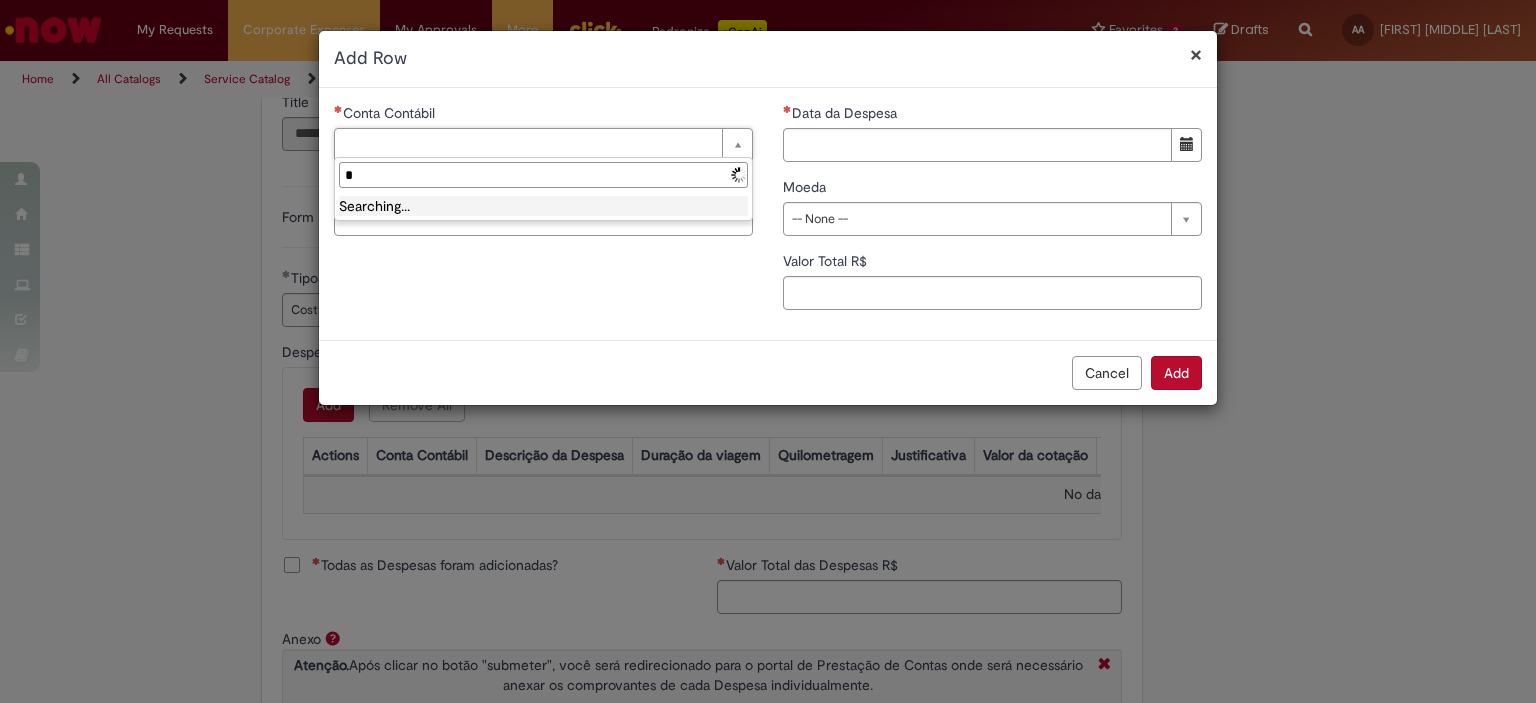 type 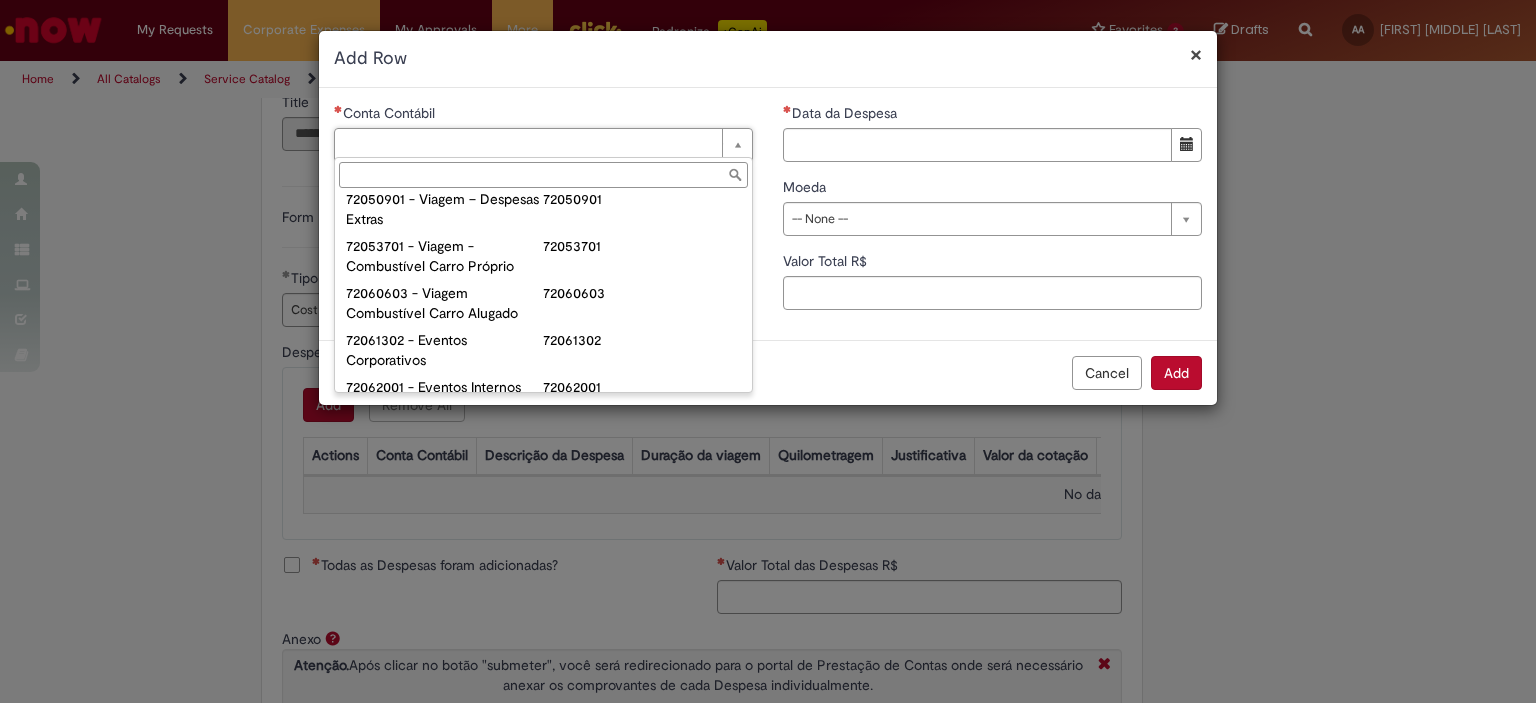 scroll, scrollTop: 1474, scrollLeft: 0, axis: vertical 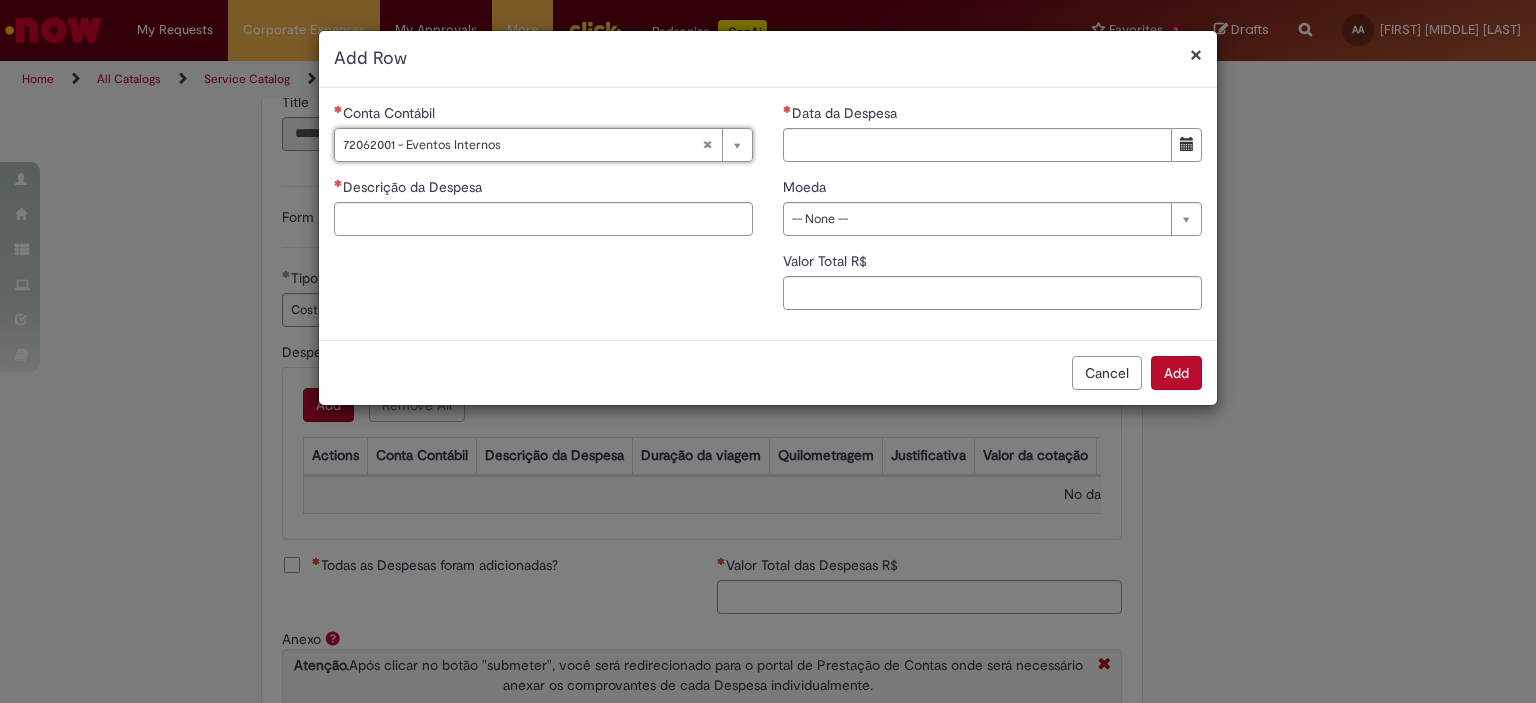 type on "**********" 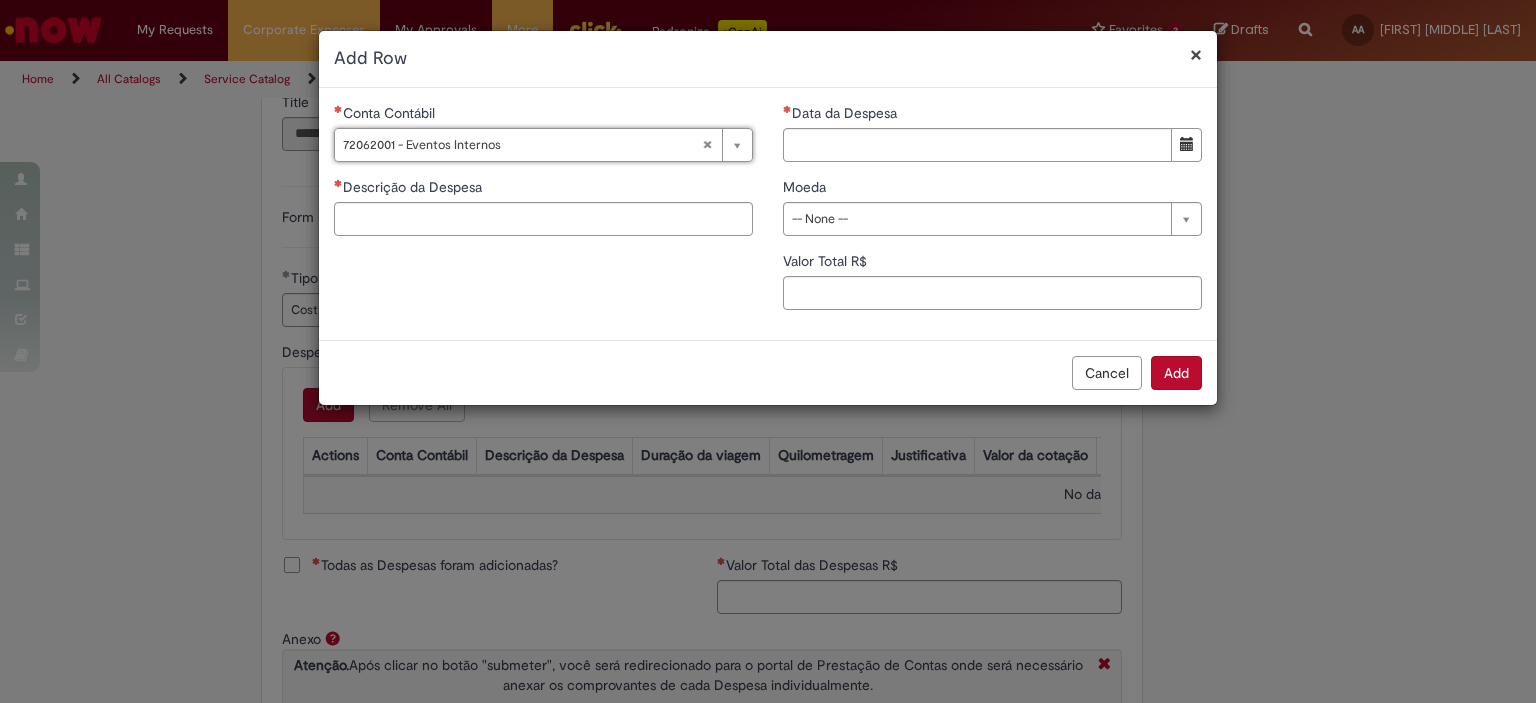 type on "**********" 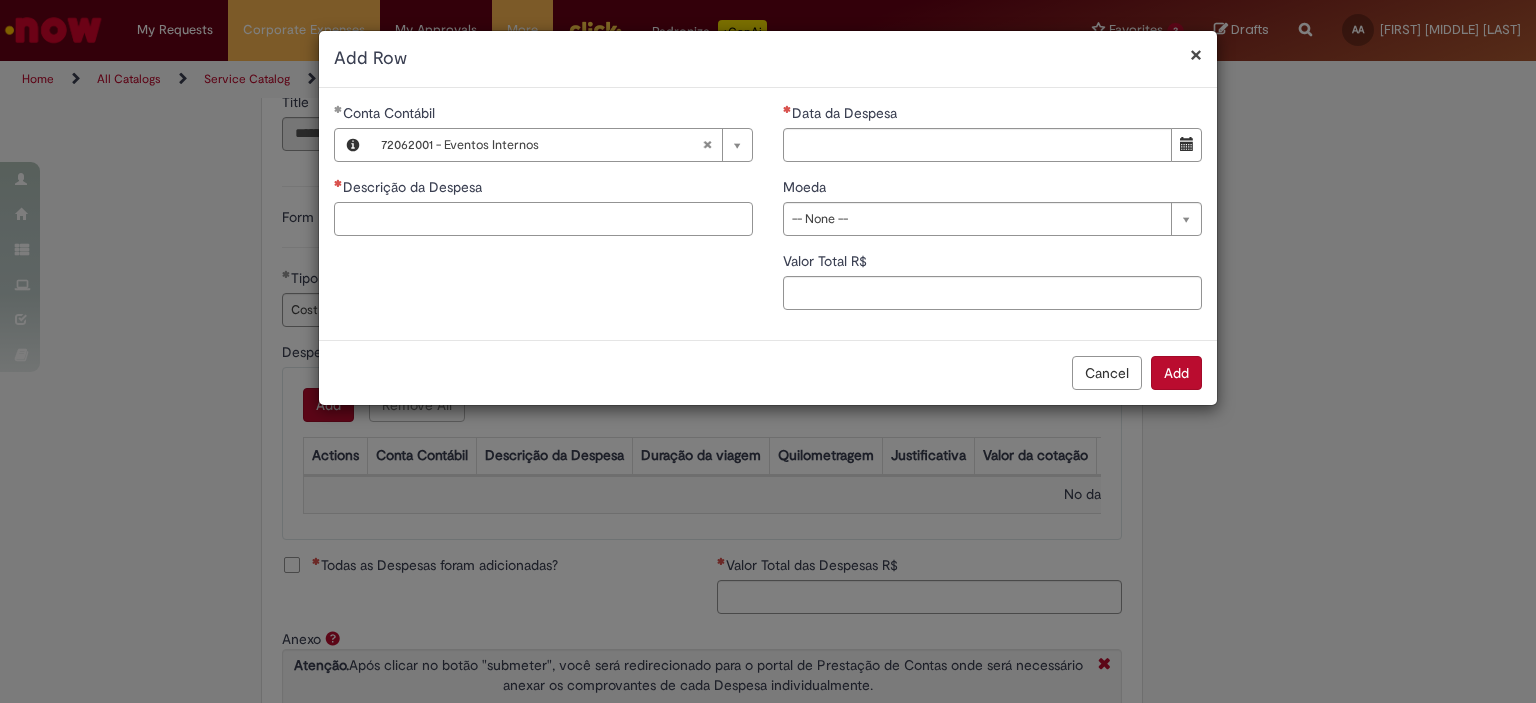 click on "Descrição da Despesa" at bounding box center [543, 219] 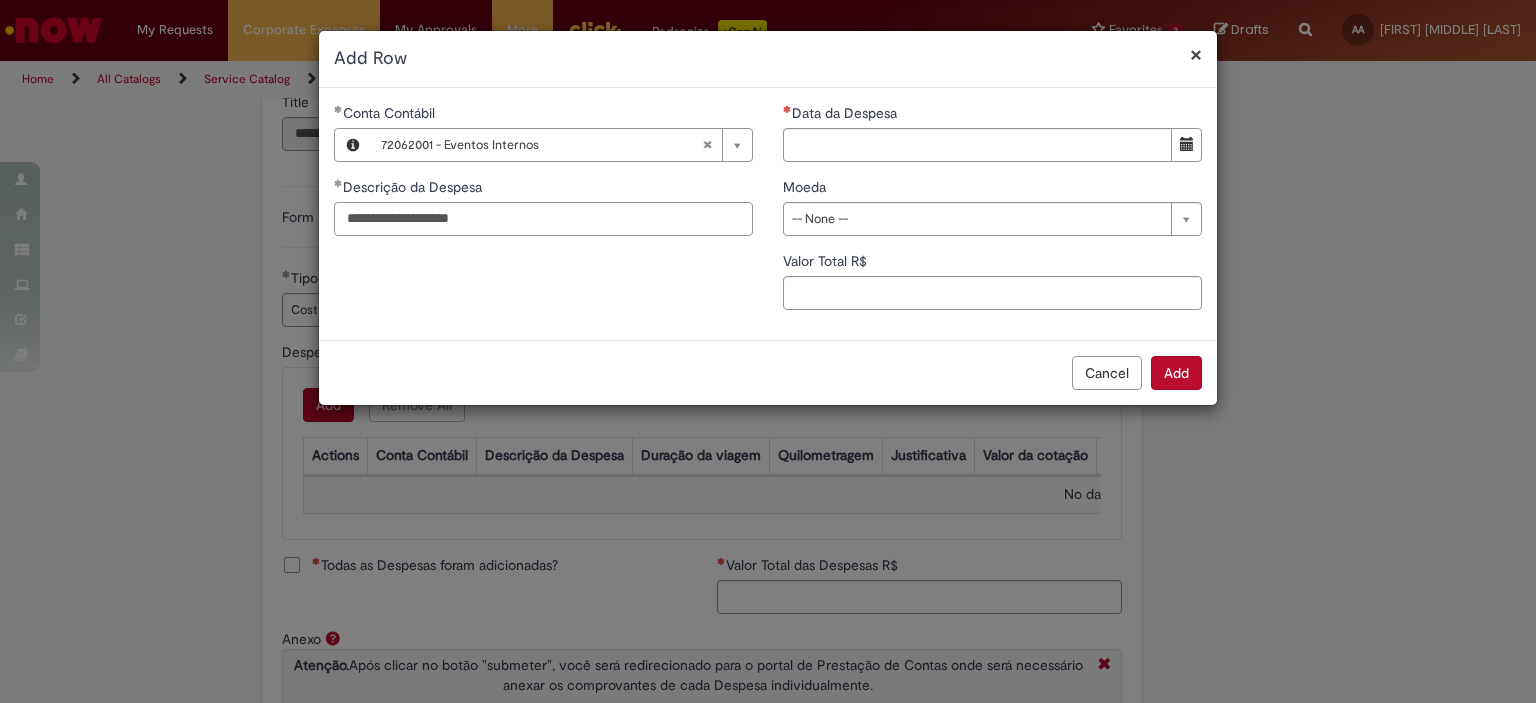 type on "**********" 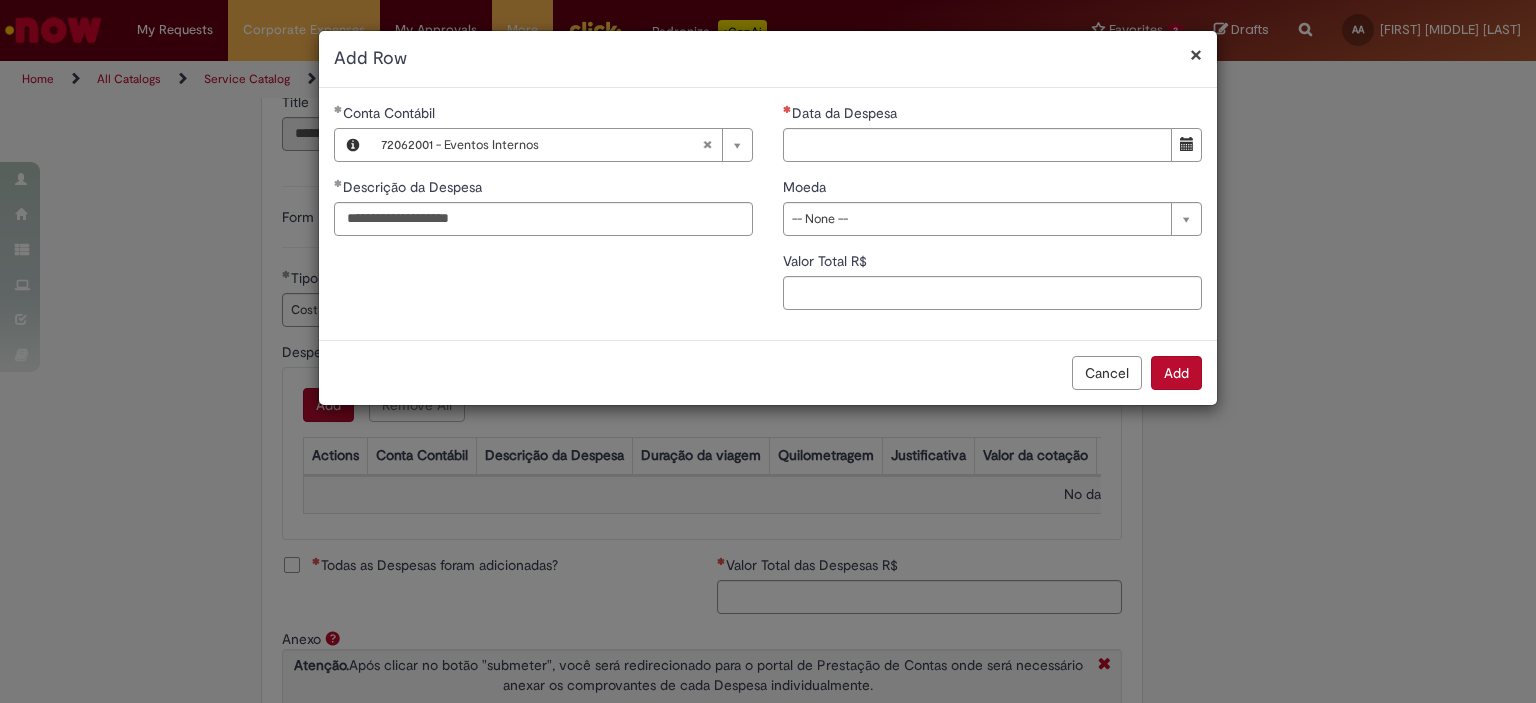 click on "Data da Despesa" at bounding box center (992, 115) 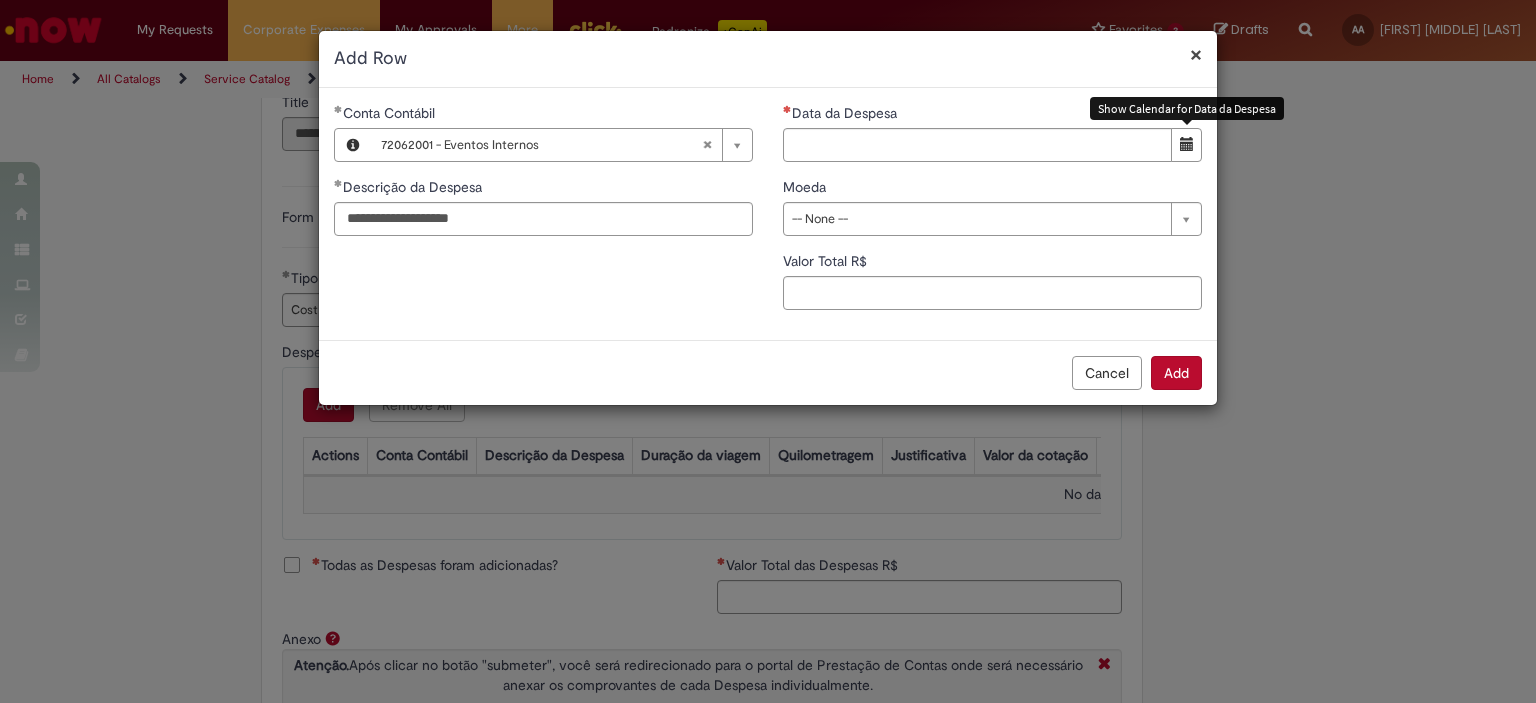click at bounding box center [1186, 145] 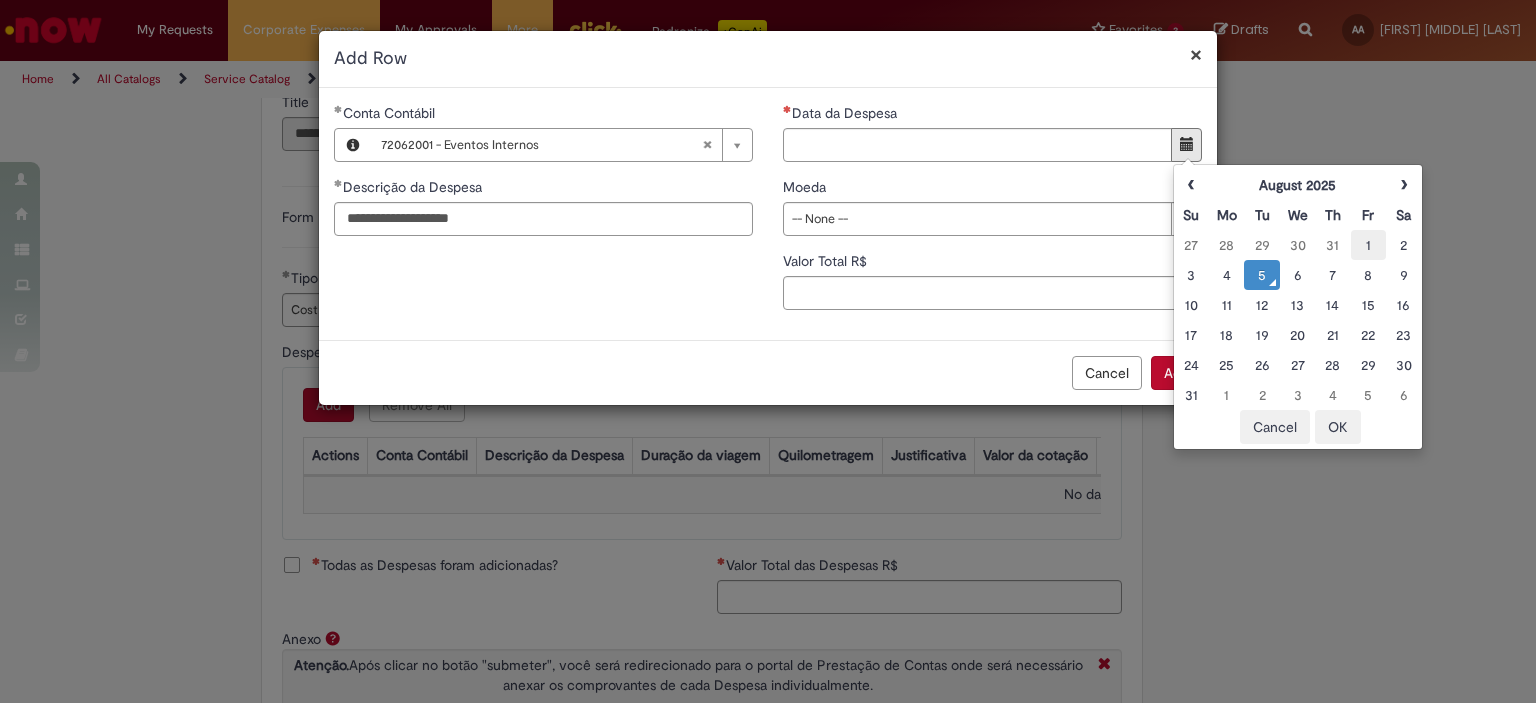 click on "1" at bounding box center [1368, 245] 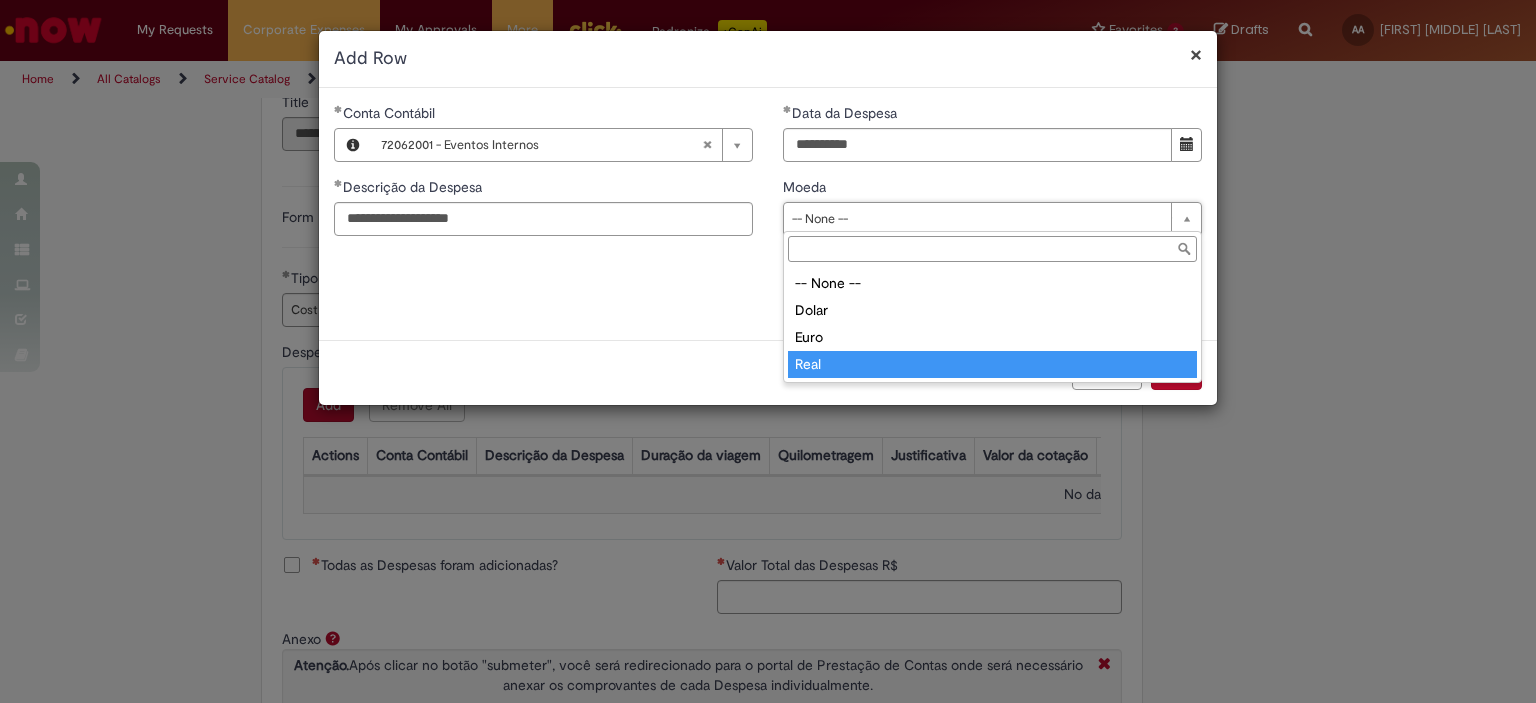 type on "****" 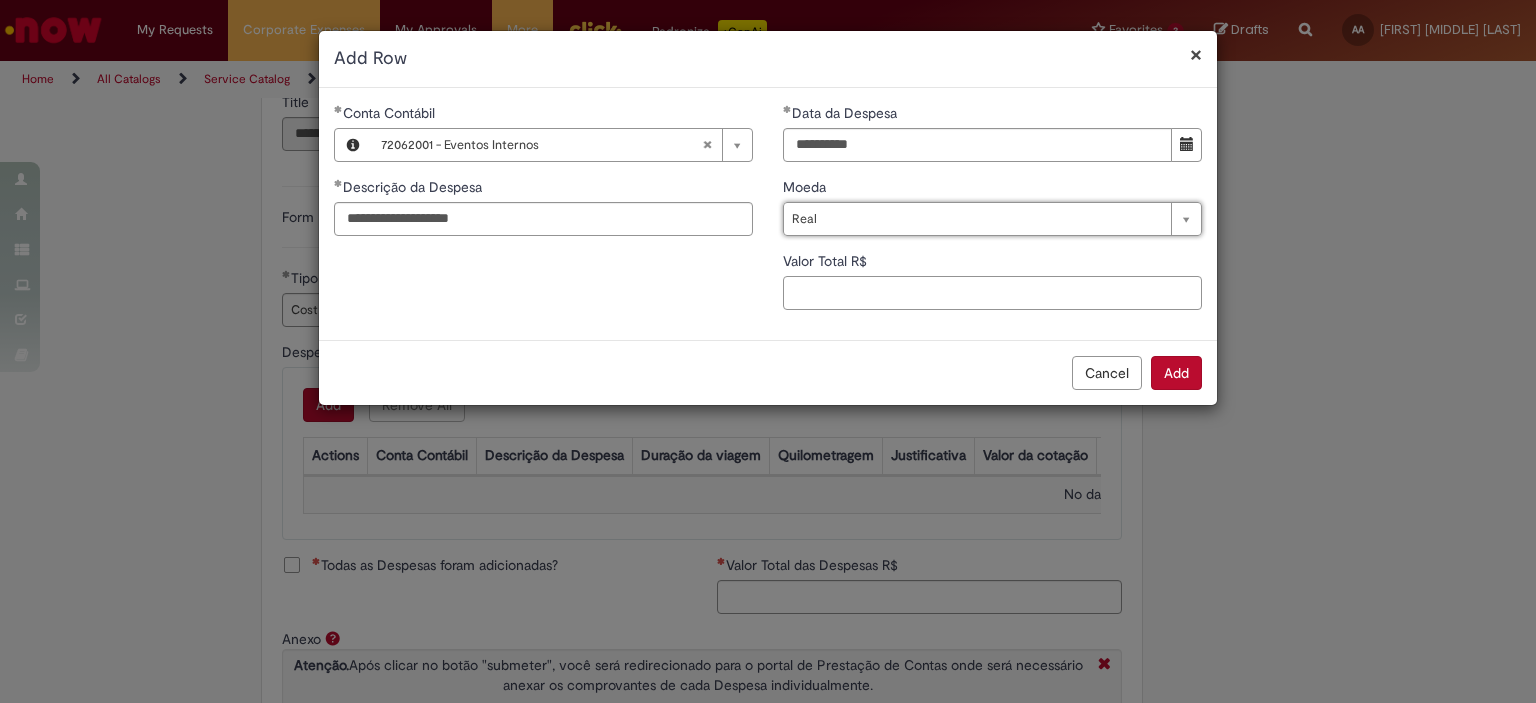 click on "Valor Total R$" at bounding box center [992, 293] 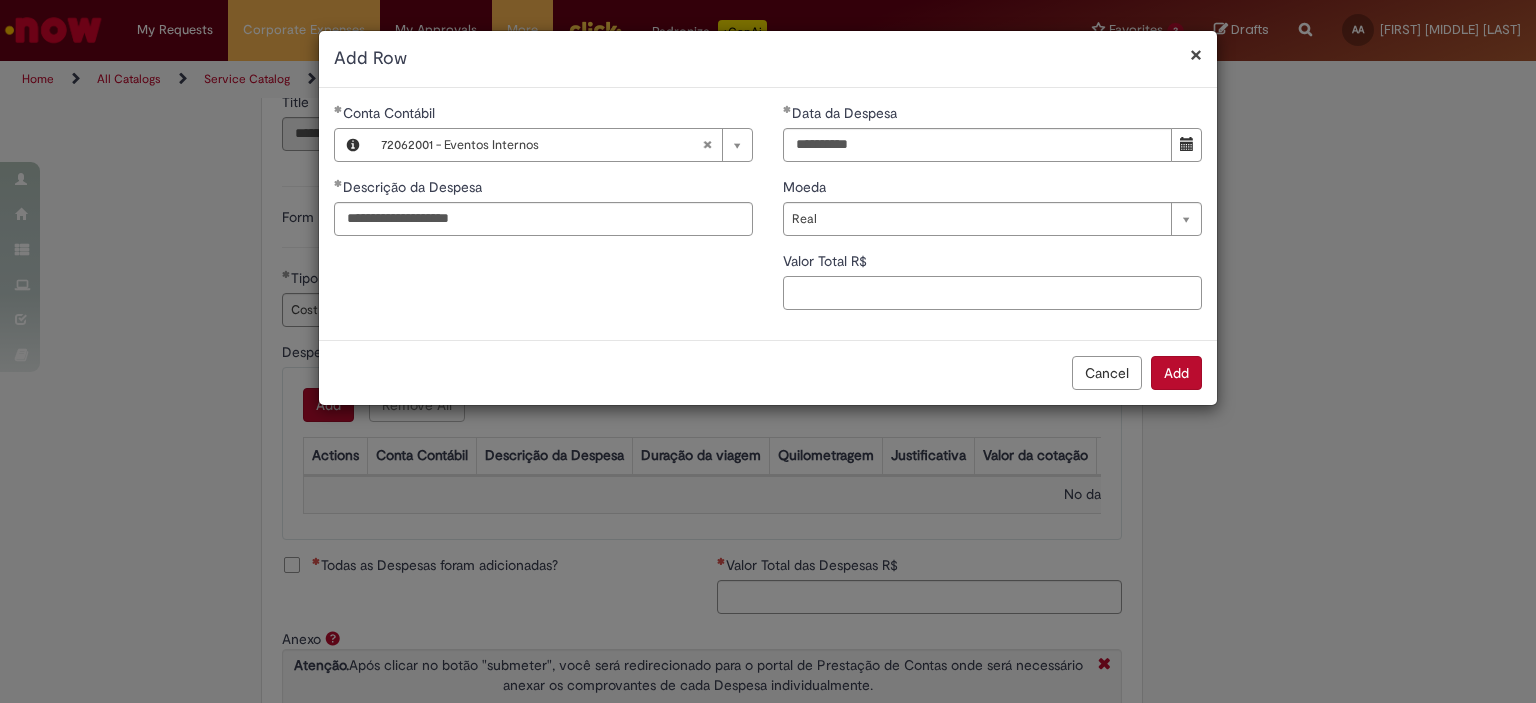 paste on "******" 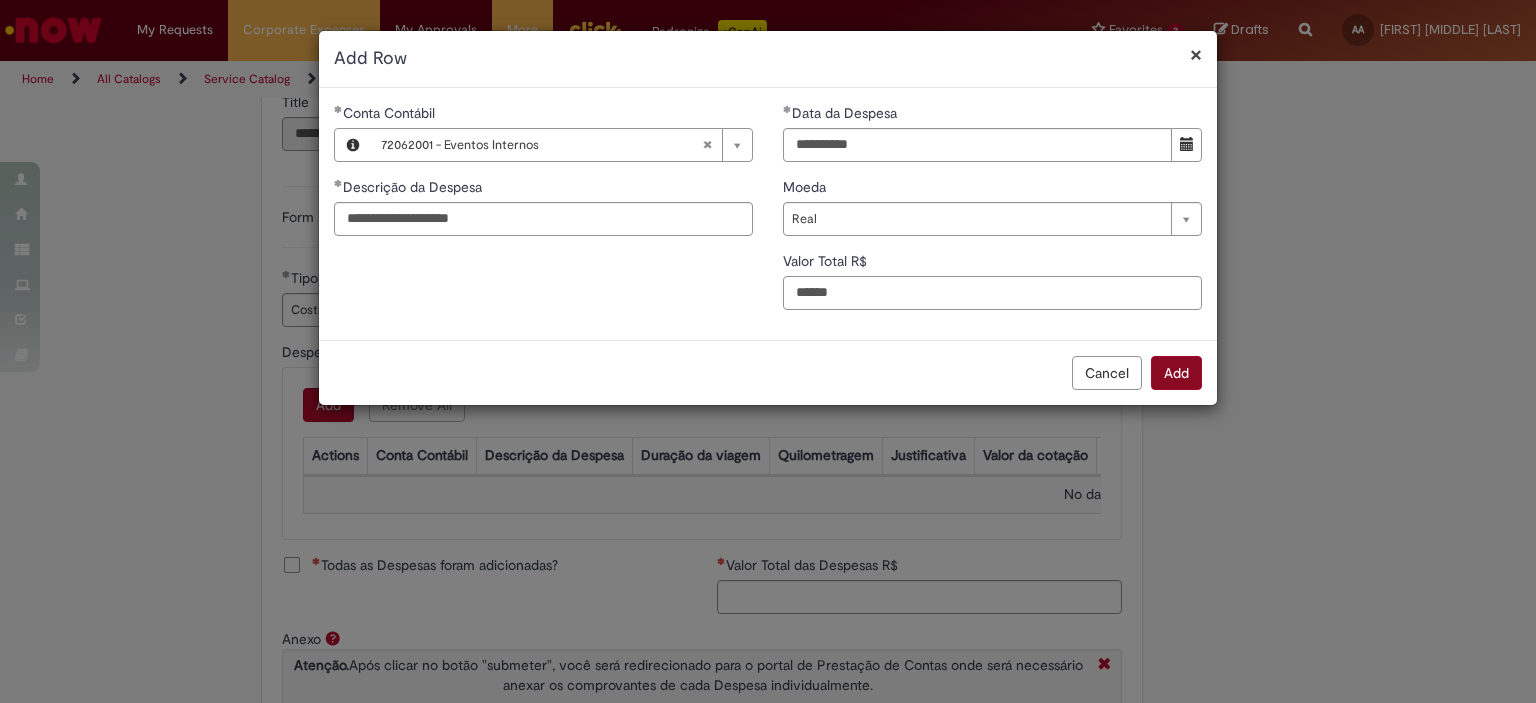 type on "******" 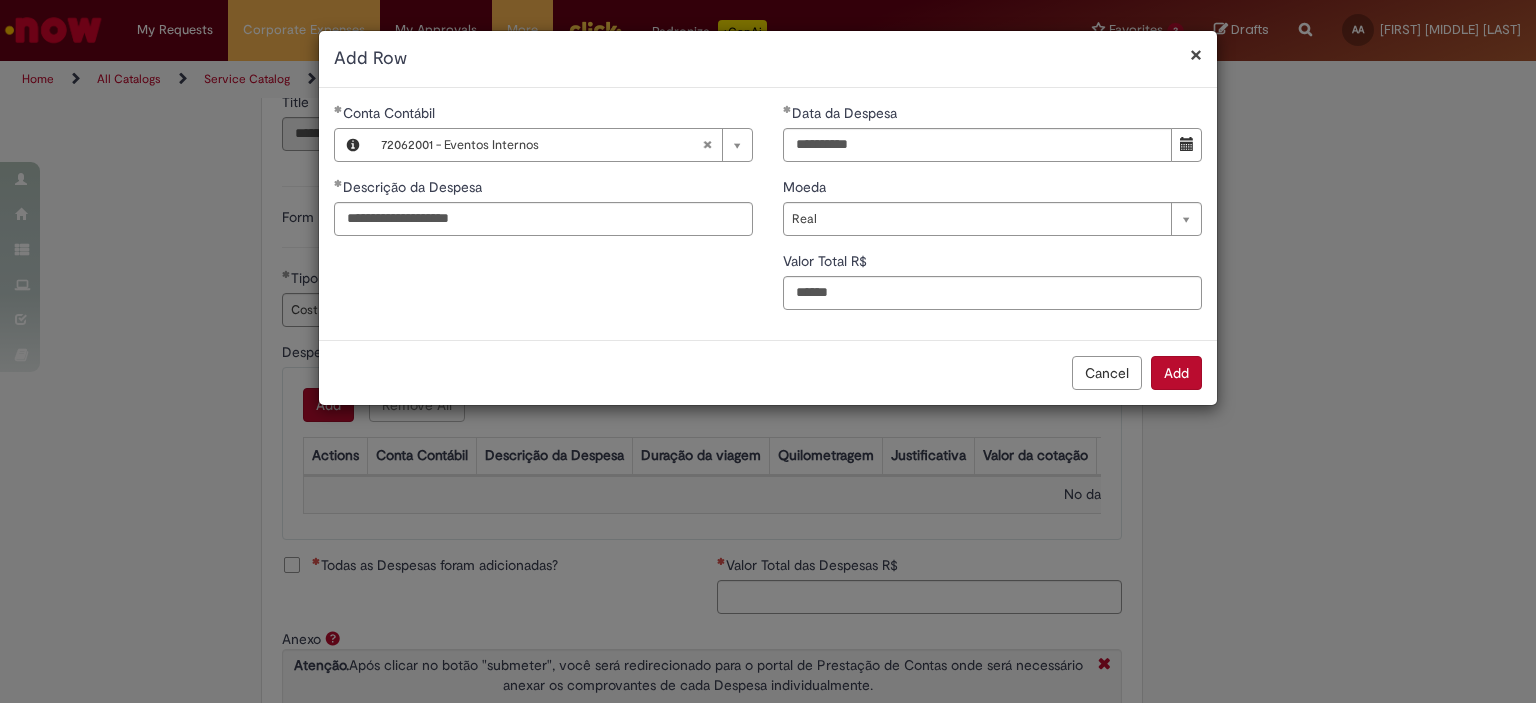 click on "Add" at bounding box center (1176, 373) 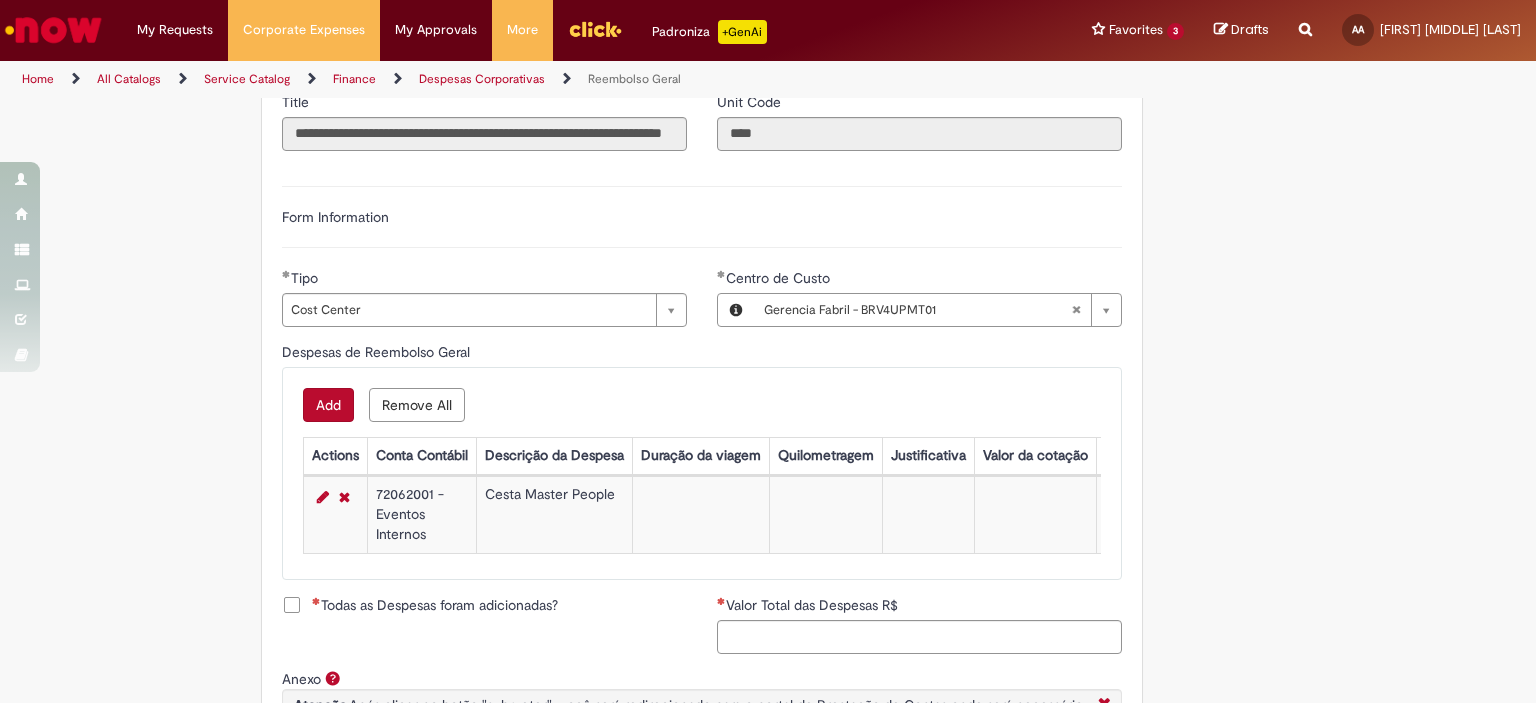 scroll, scrollTop: 800, scrollLeft: 0, axis: vertical 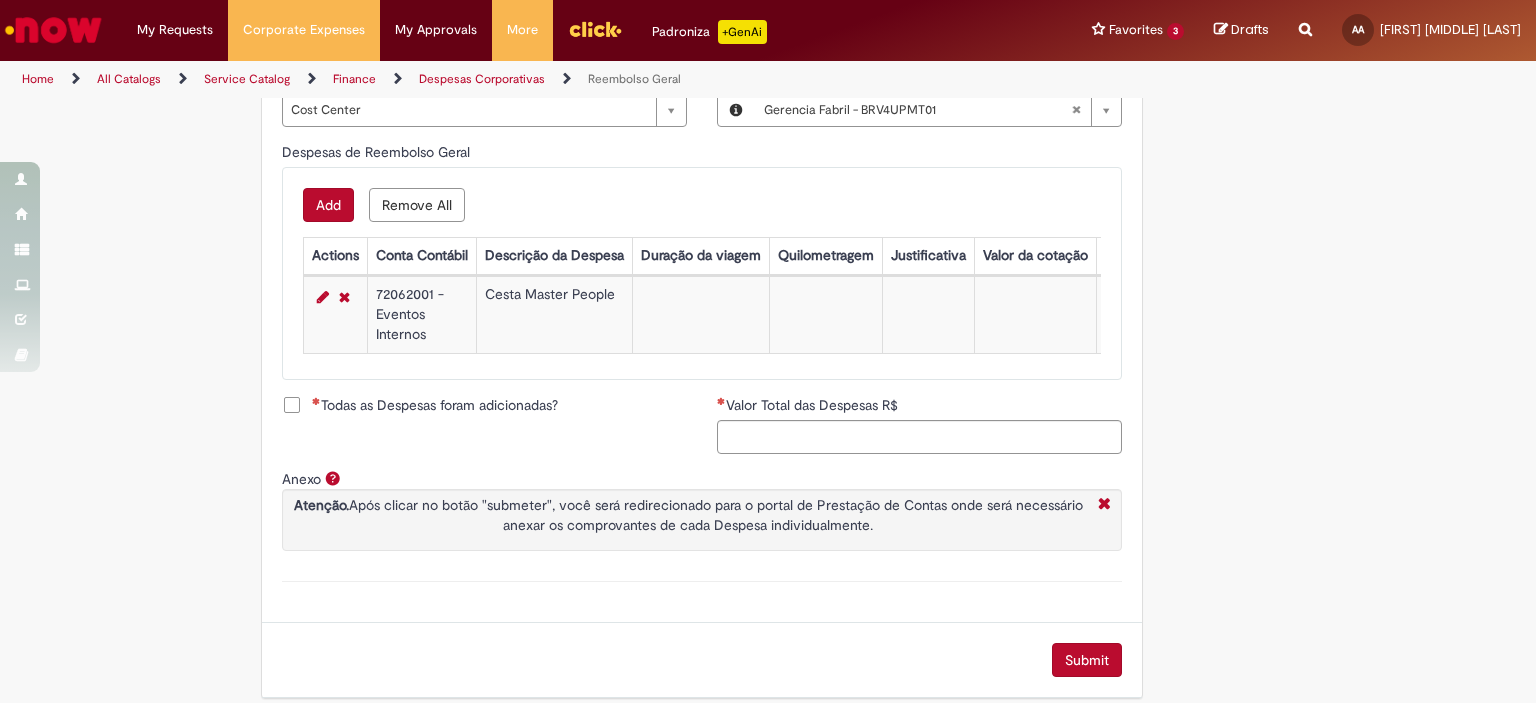 click on "Todas as Despesas foram adicionadas?" at bounding box center [435, 405] 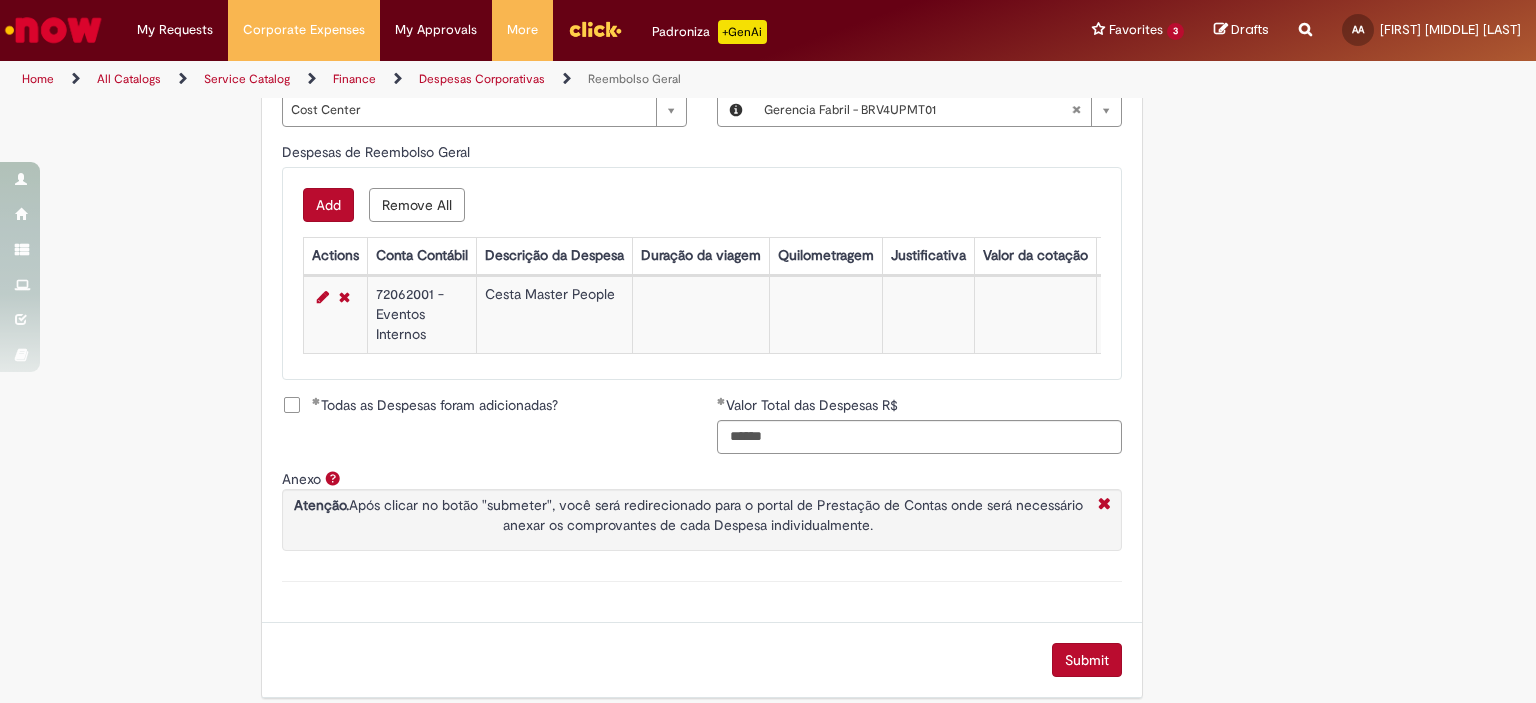 scroll, scrollTop: 828, scrollLeft: 0, axis: vertical 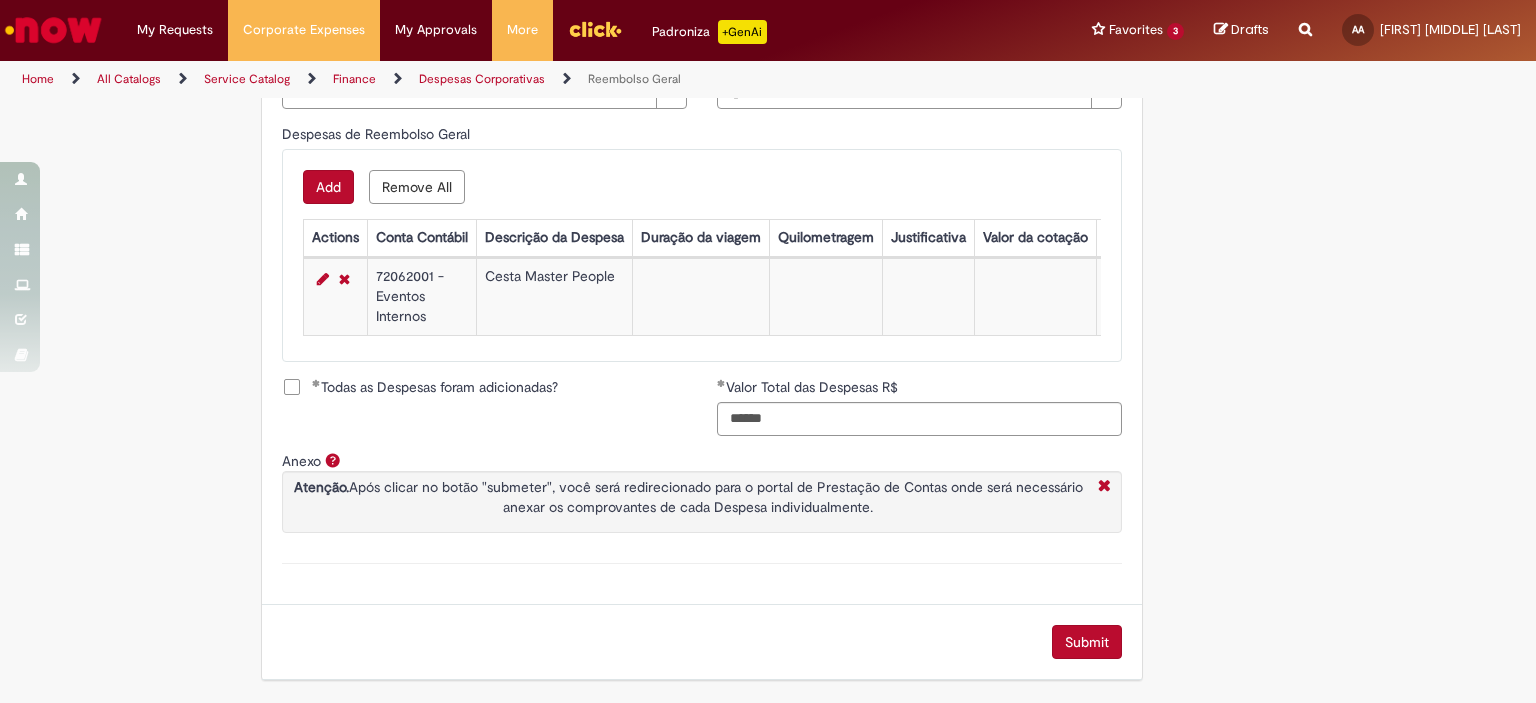 click on "Submit" at bounding box center (1087, 642) 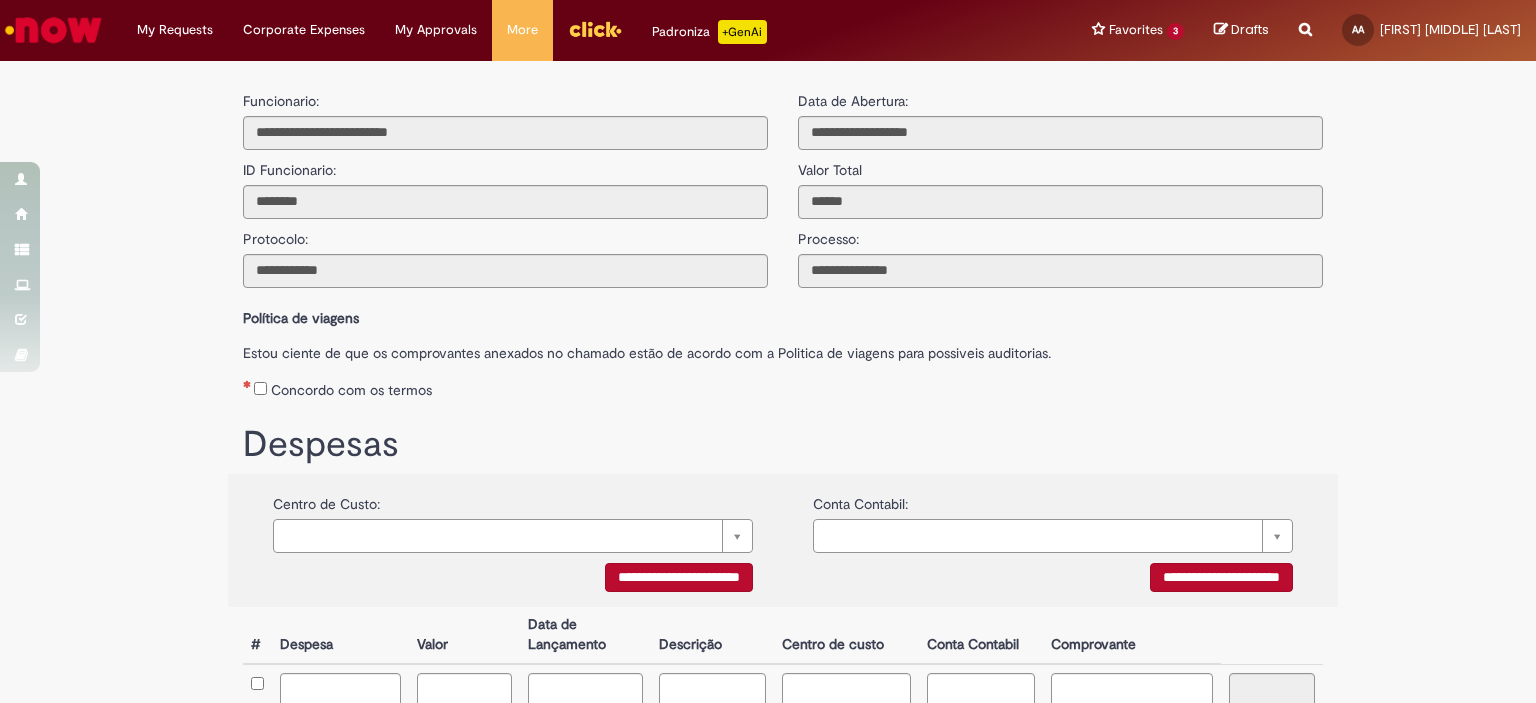 scroll, scrollTop: 0, scrollLeft: 0, axis: both 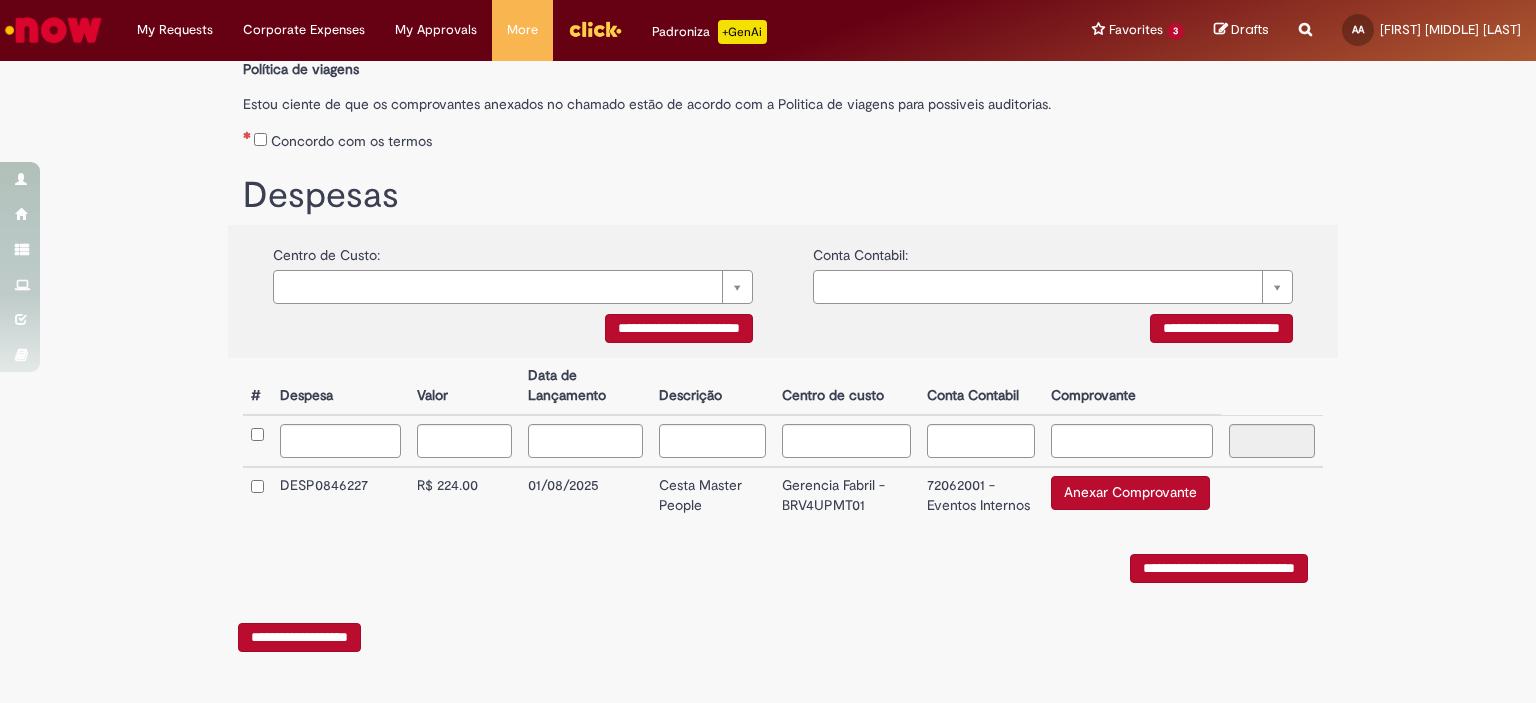 click on "Anexar Comprovante" at bounding box center [1130, 493] 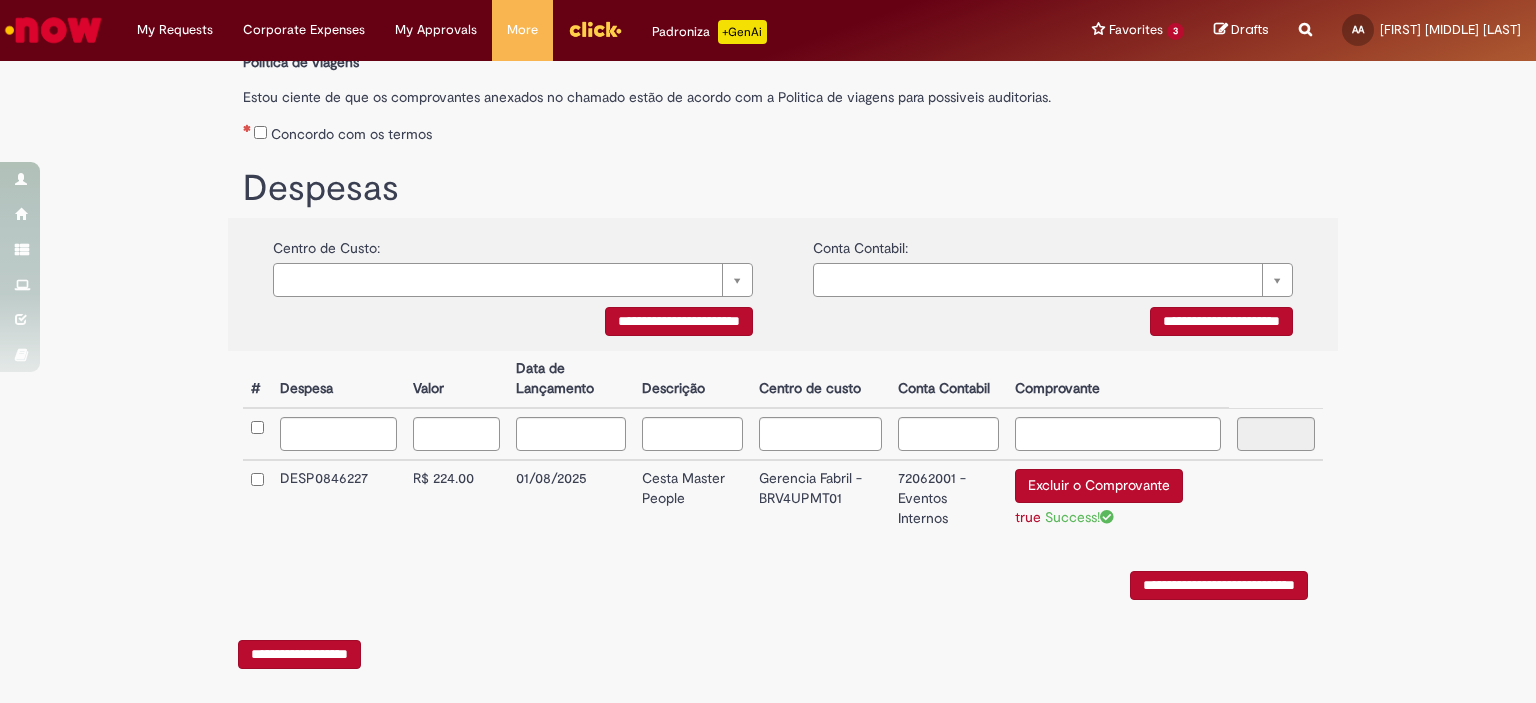 scroll, scrollTop: 280, scrollLeft: 0, axis: vertical 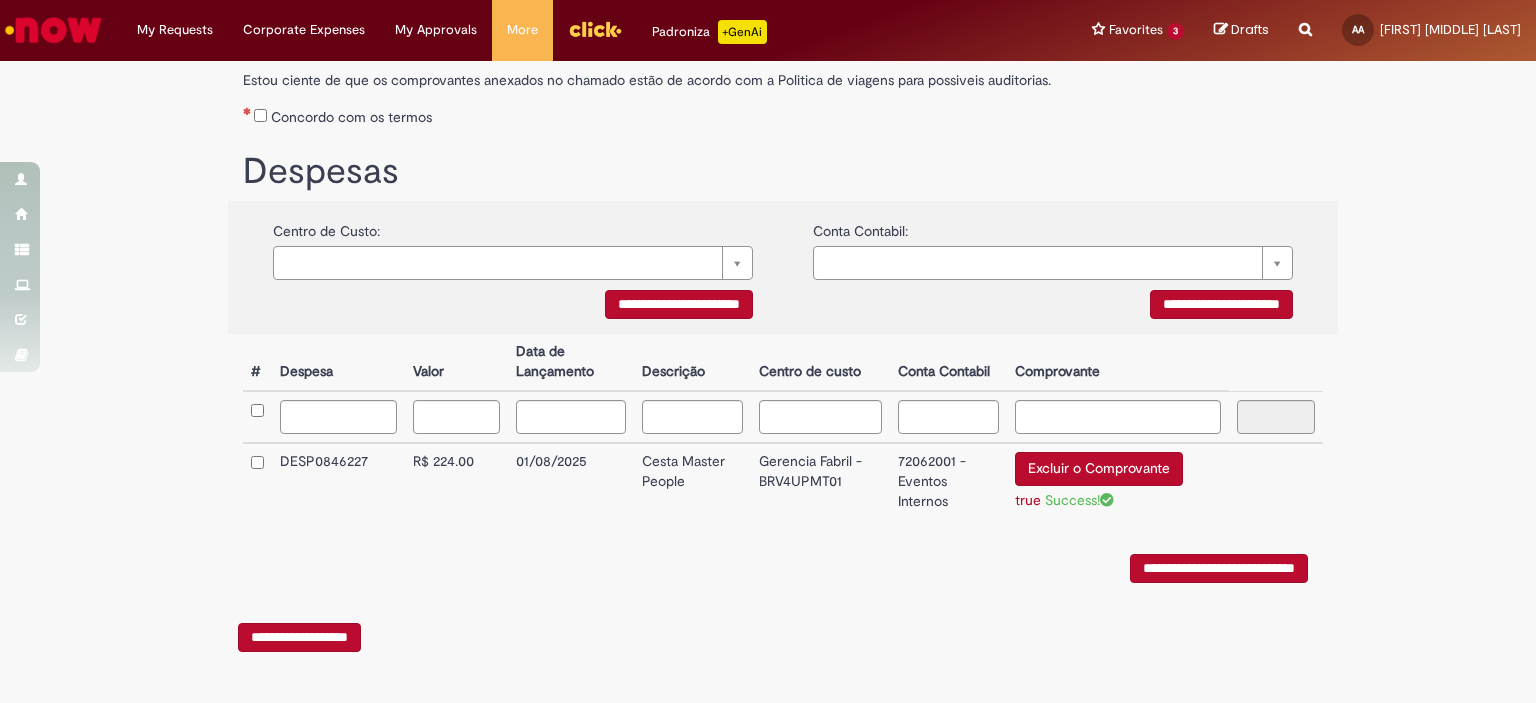 click on "**********" at bounding box center [1219, 568] 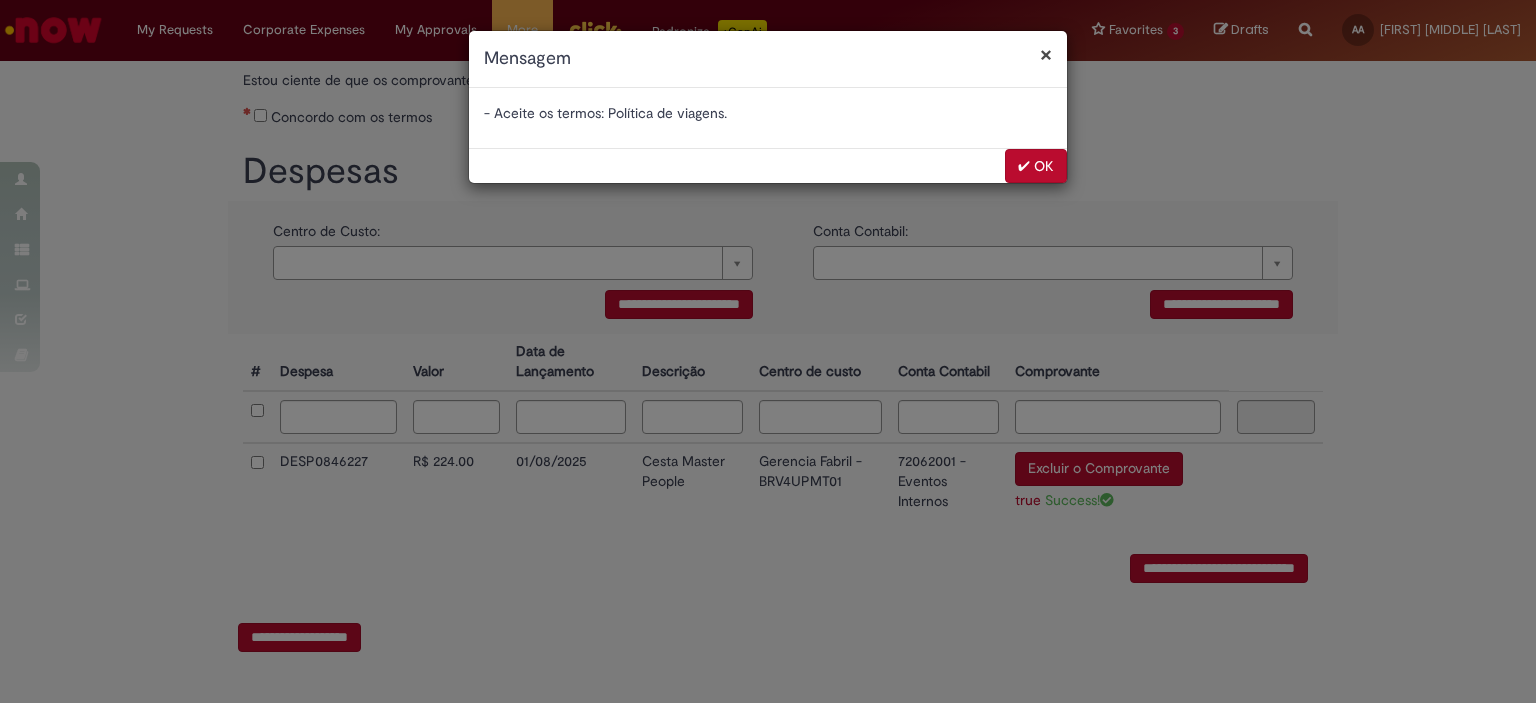 click on "×" at bounding box center [1046, 54] 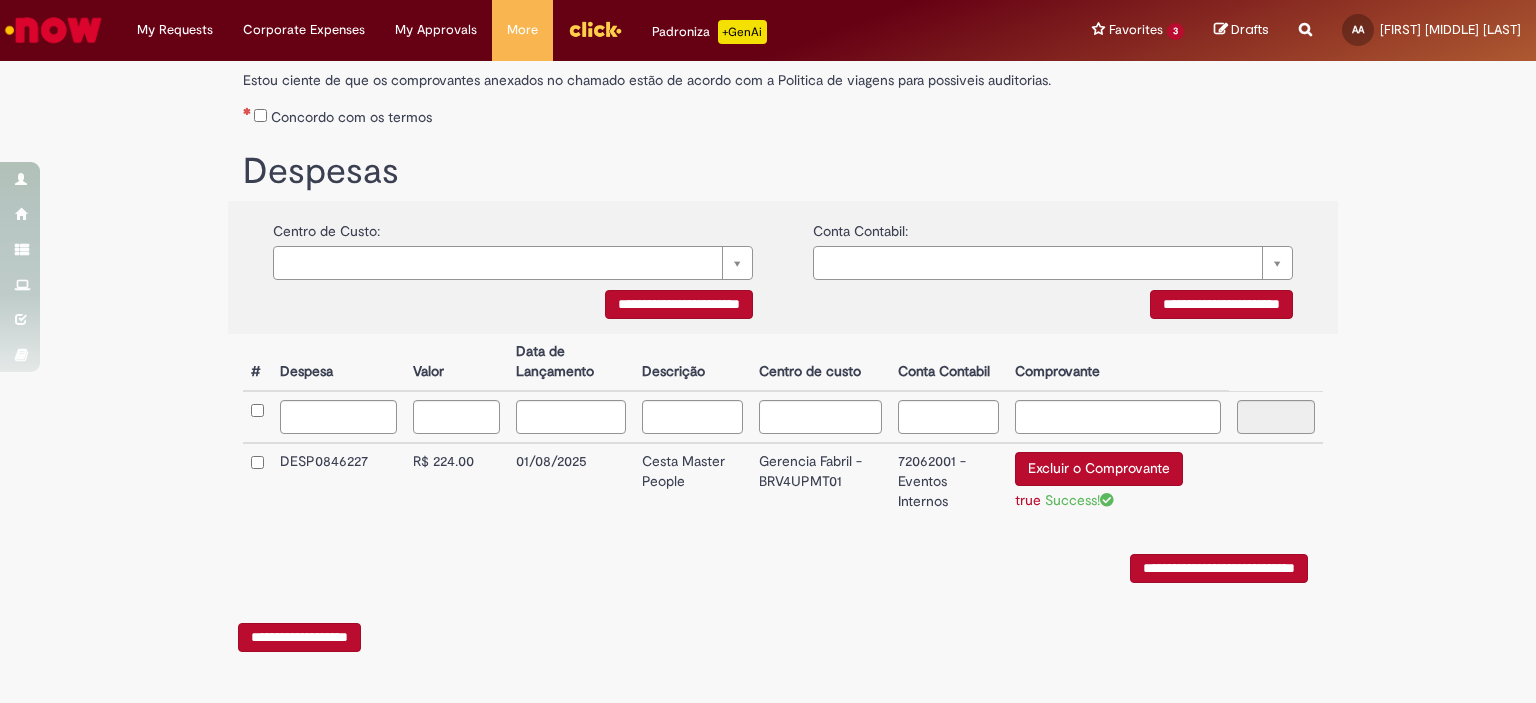 drag, startPoint x: 283, startPoint y: 108, endPoint x: 320, endPoint y: 103, distance: 37.336308 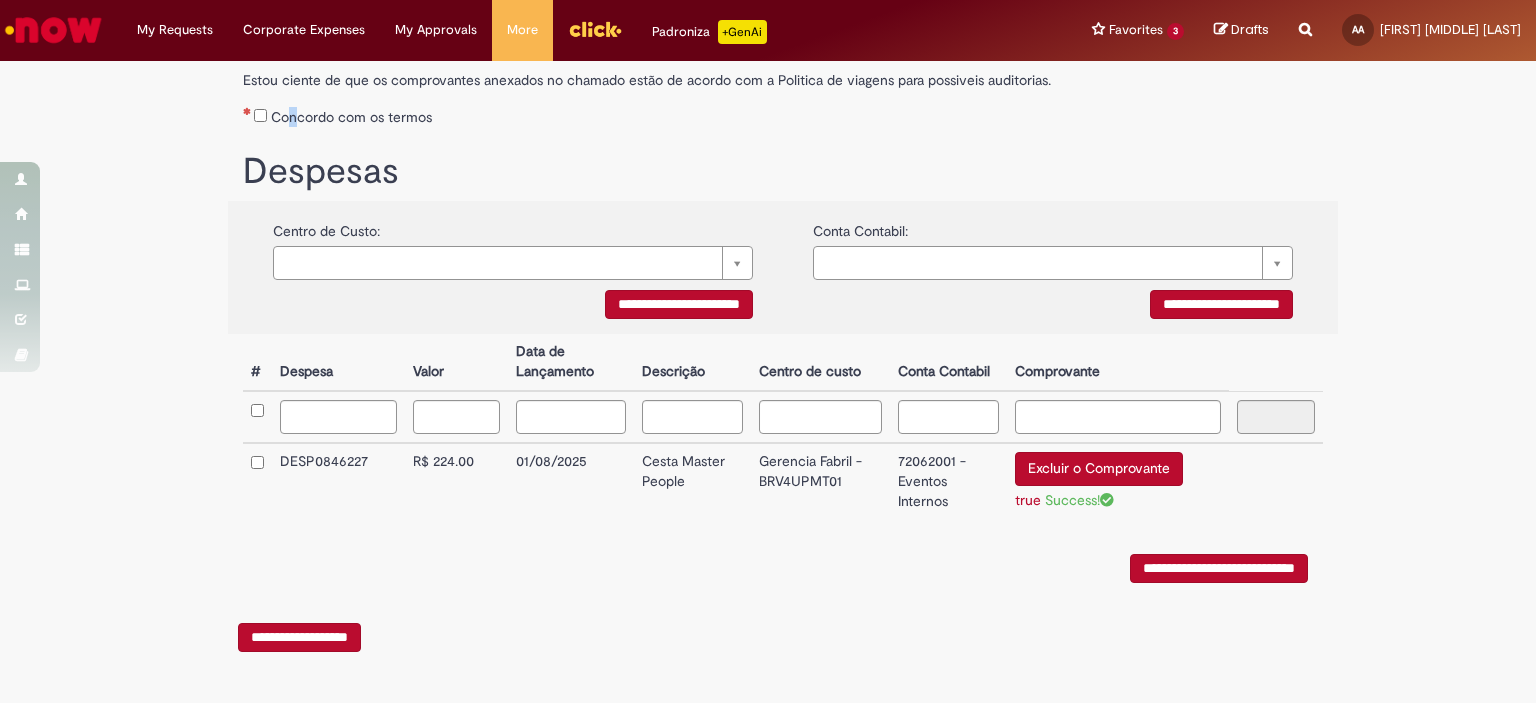 click on "**********" at bounding box center (1219, 568) 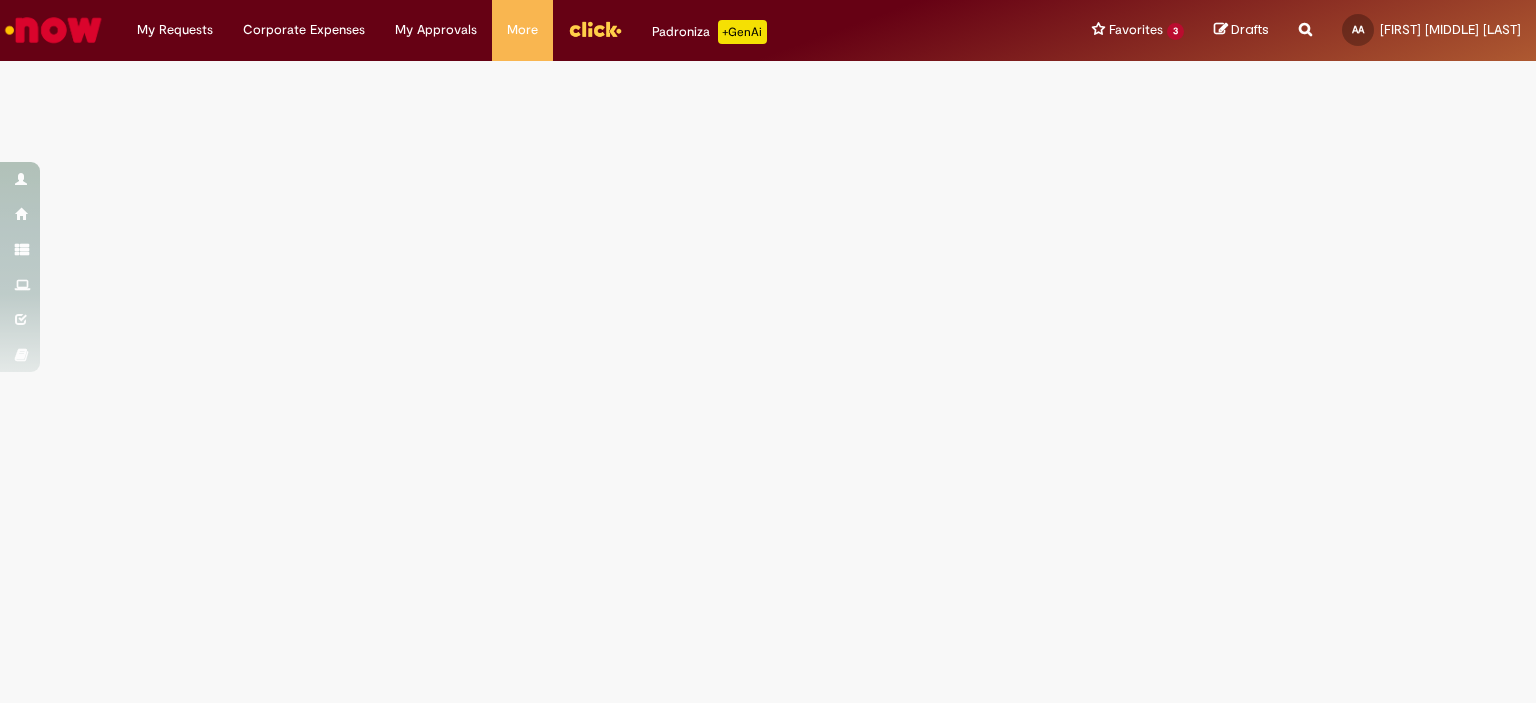 scroll, scrollTop: 0, scrollLeft: 0, axis: both 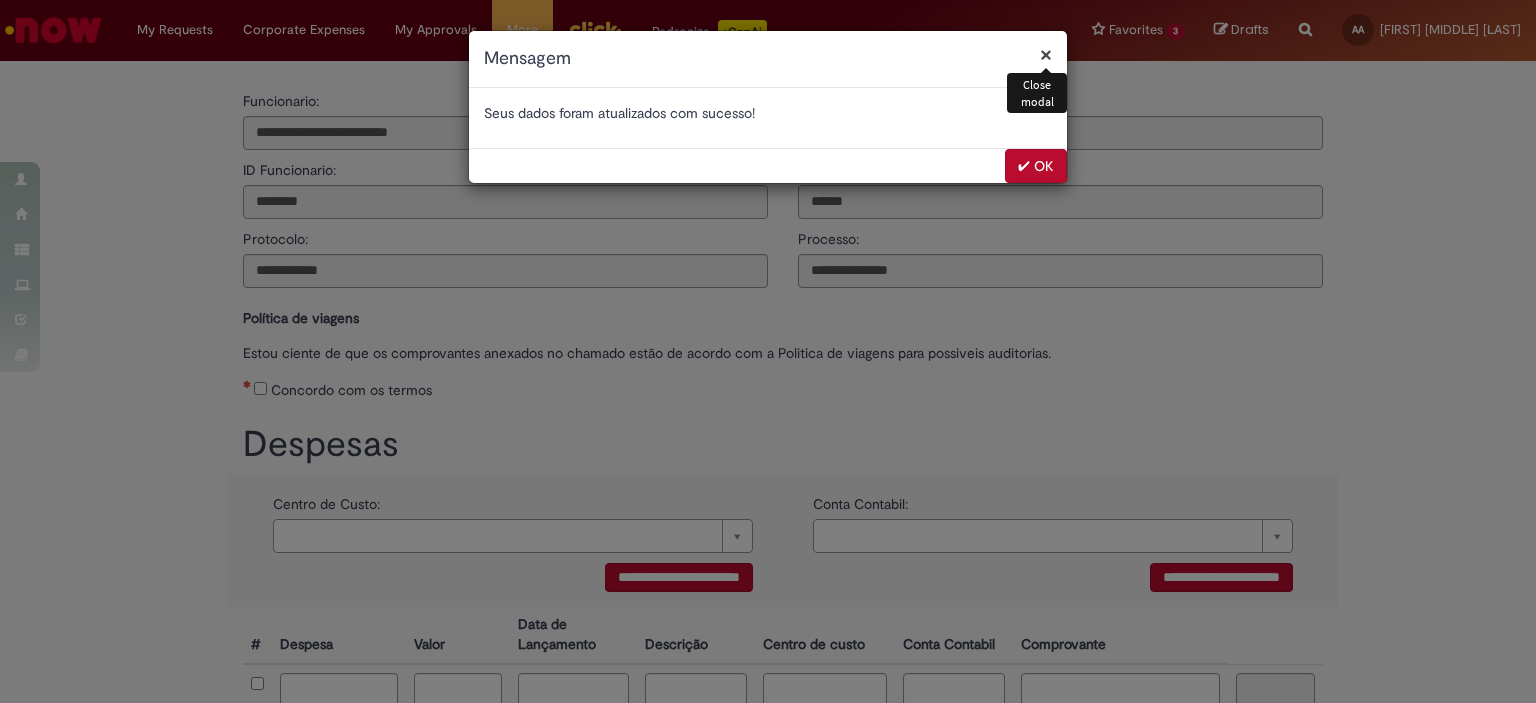 click on "✔ OK" at bounding box center (1036, 166) 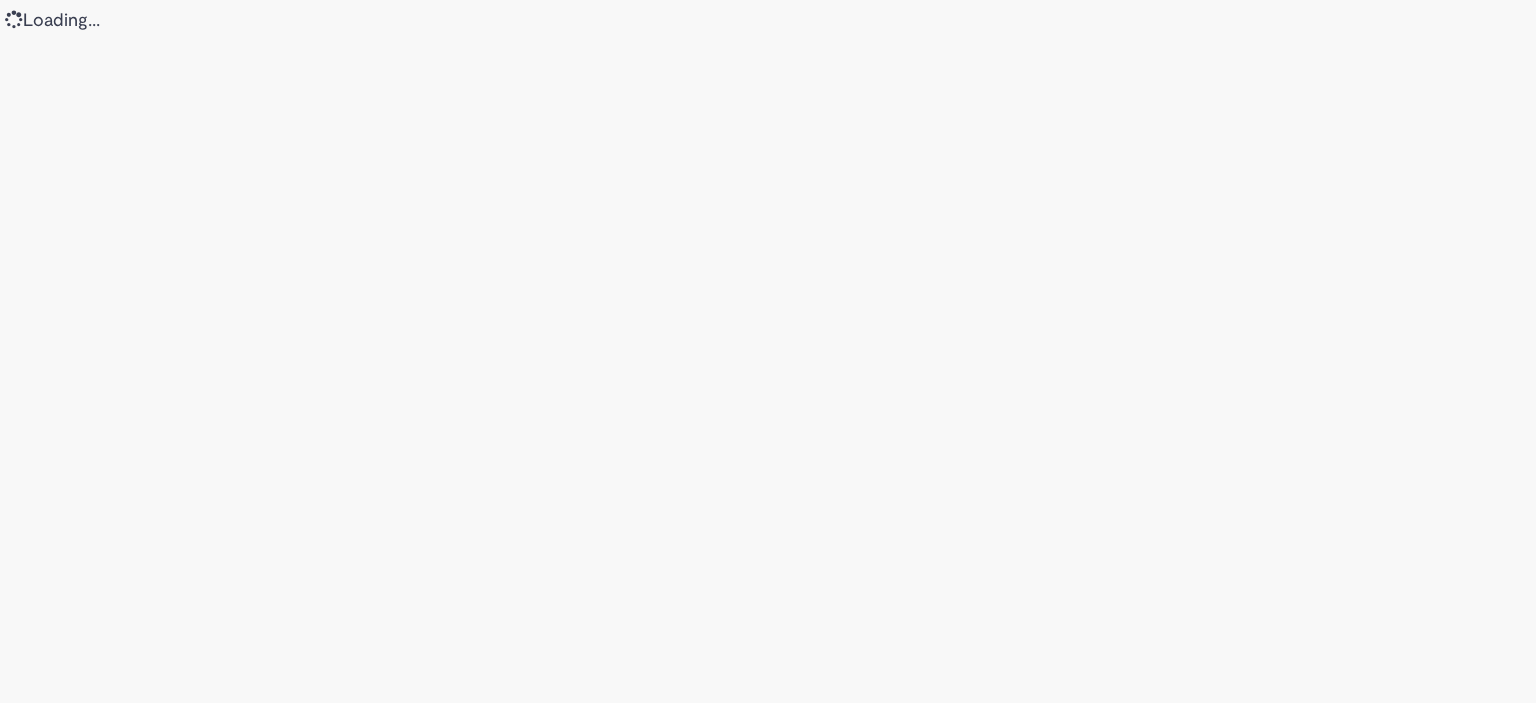 scroll, scrollTop: 0, scrollLeft: 0, axis: both 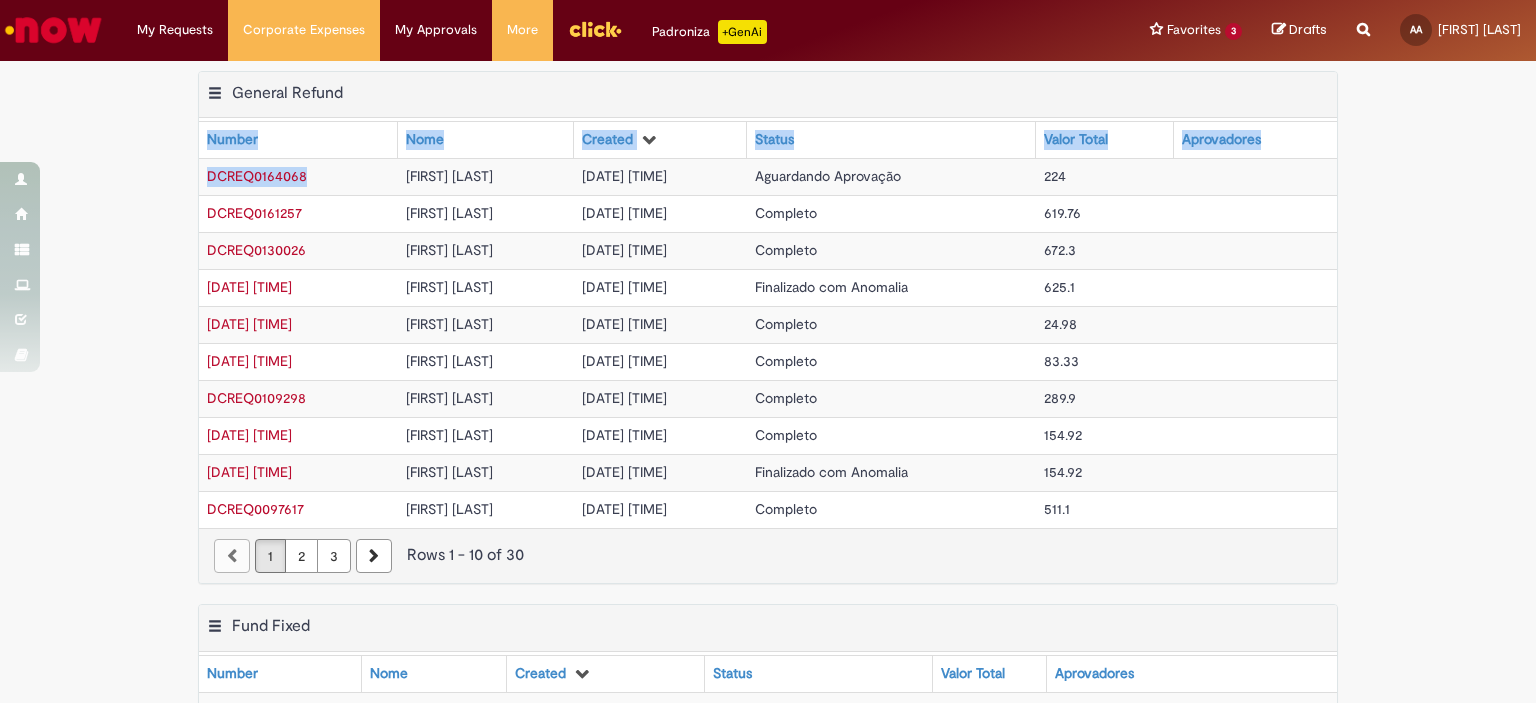 drag, startPoint x: 308, startPoint y: 178, endPoint x: 172, endPoint y: 173, distance: 136.09187 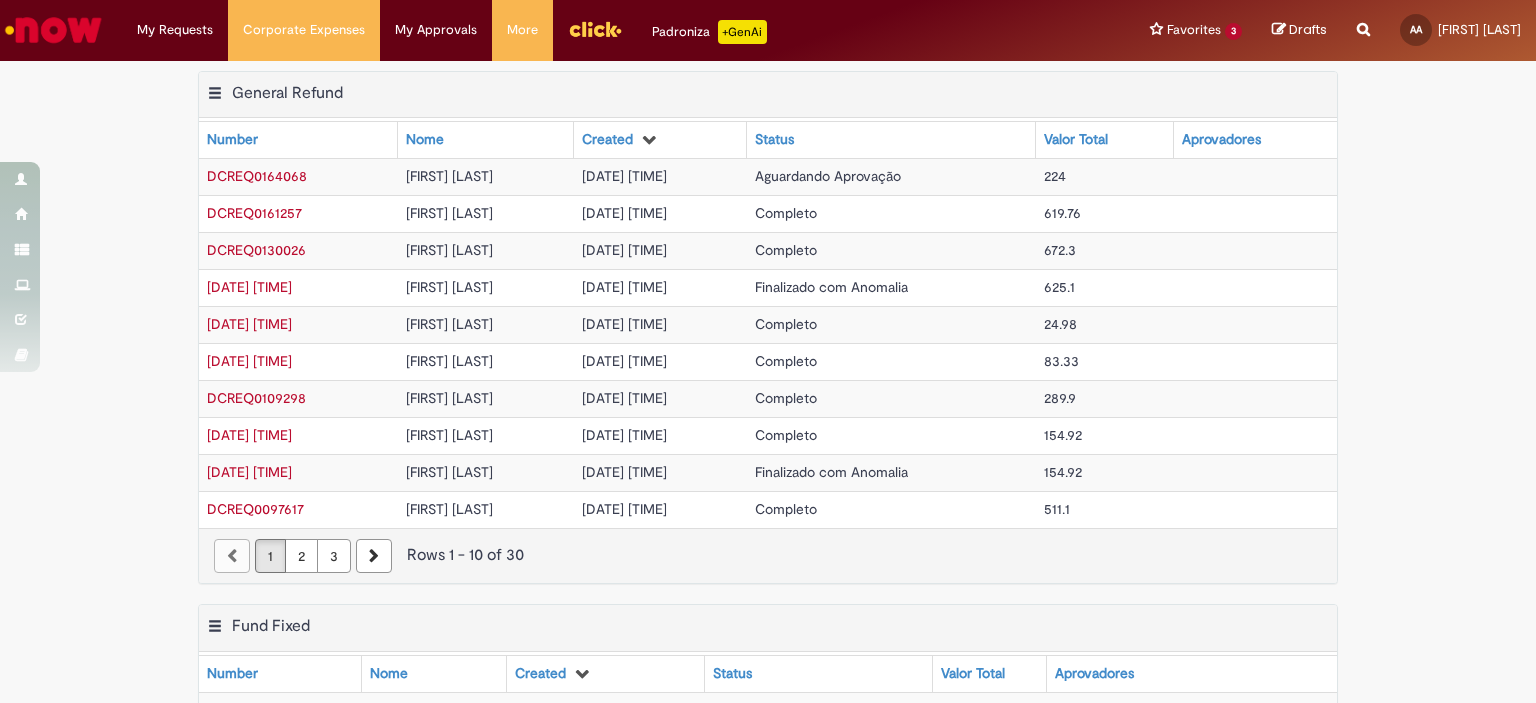 click on "Meus Reembolsos
Export as PDF   Export as Excel   Export as CSV
General Refund Table - page 1
Show filter       All     >   Funcionário is [FIRST] [LAST]     >   Processo = Reembolso Geral
General Refund
Number
Nome
Created
Status
Valor Total
Aprovadores
DCREQ0164068 [FIRST] [LAST] [DATE] [TIME] Aguardando Aprovação 224
DCREQ0161257 [FIRST] [LAST] [DATE] [TIME] Completo 619.76
DCREQ0130026 [FIRST] [LAST] [DATE] [TIME] Completo 672.3
DCREQ0127783 [FIRST] [LAST] [DATE] [TIME] Finalizado com Anomalia 625.1
DCREQ0124248 [FIRST] [LAST] [DATE] [TIME] Completo 24.98" at bounding box center [768, 337] 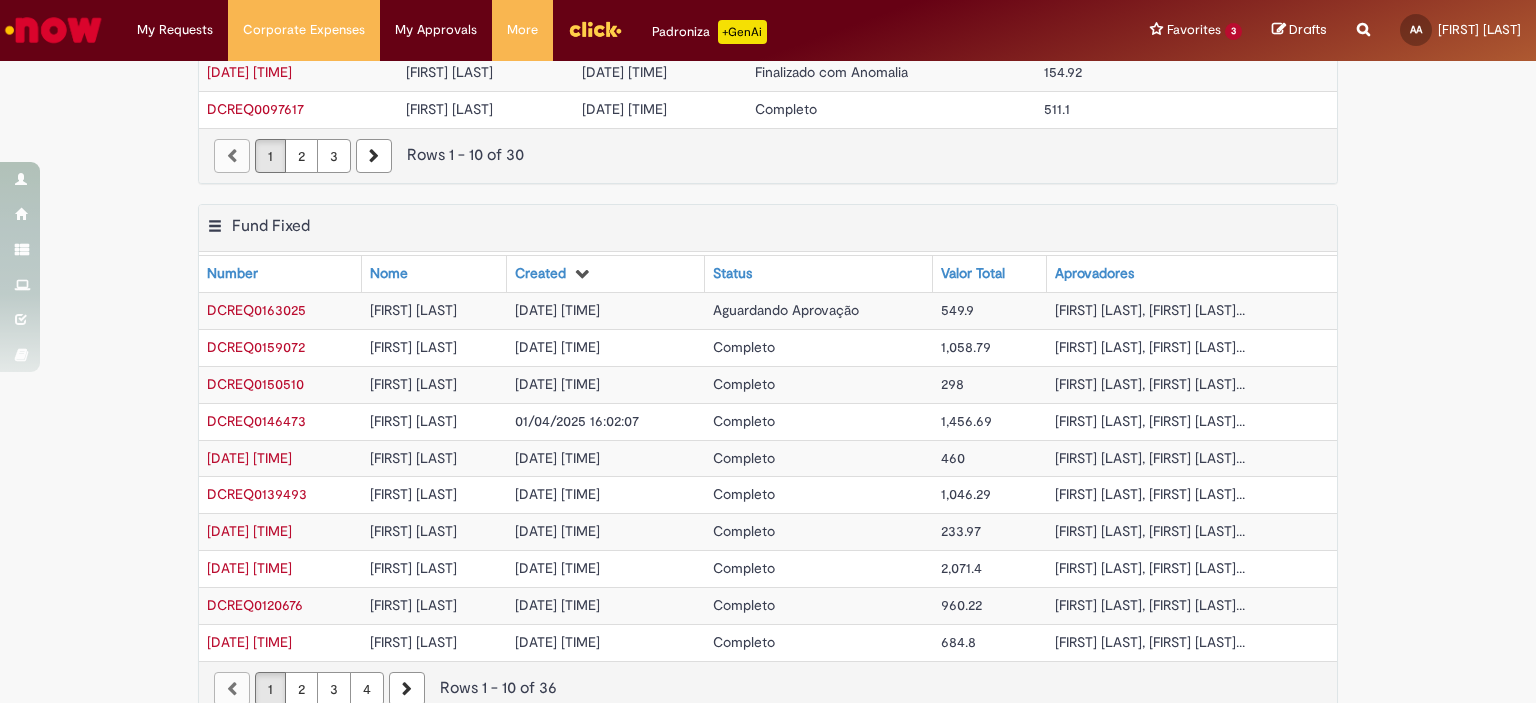 scroll, scrollTop: 0, scrollLeft: 0, axis: both 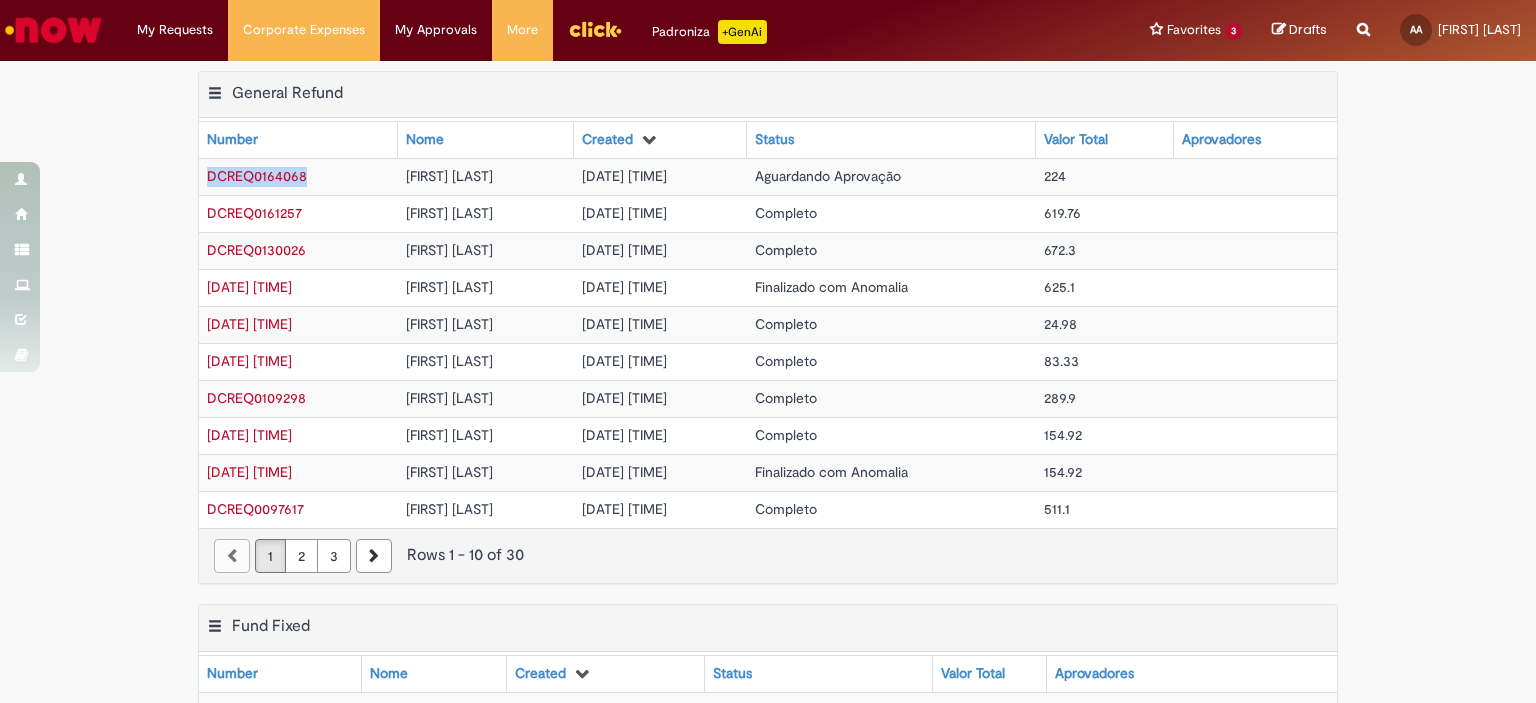 drag, startPoint x: 308, startPoint y: 175, endPoint x: 198, endPoint y: 176, distance: 110.00455 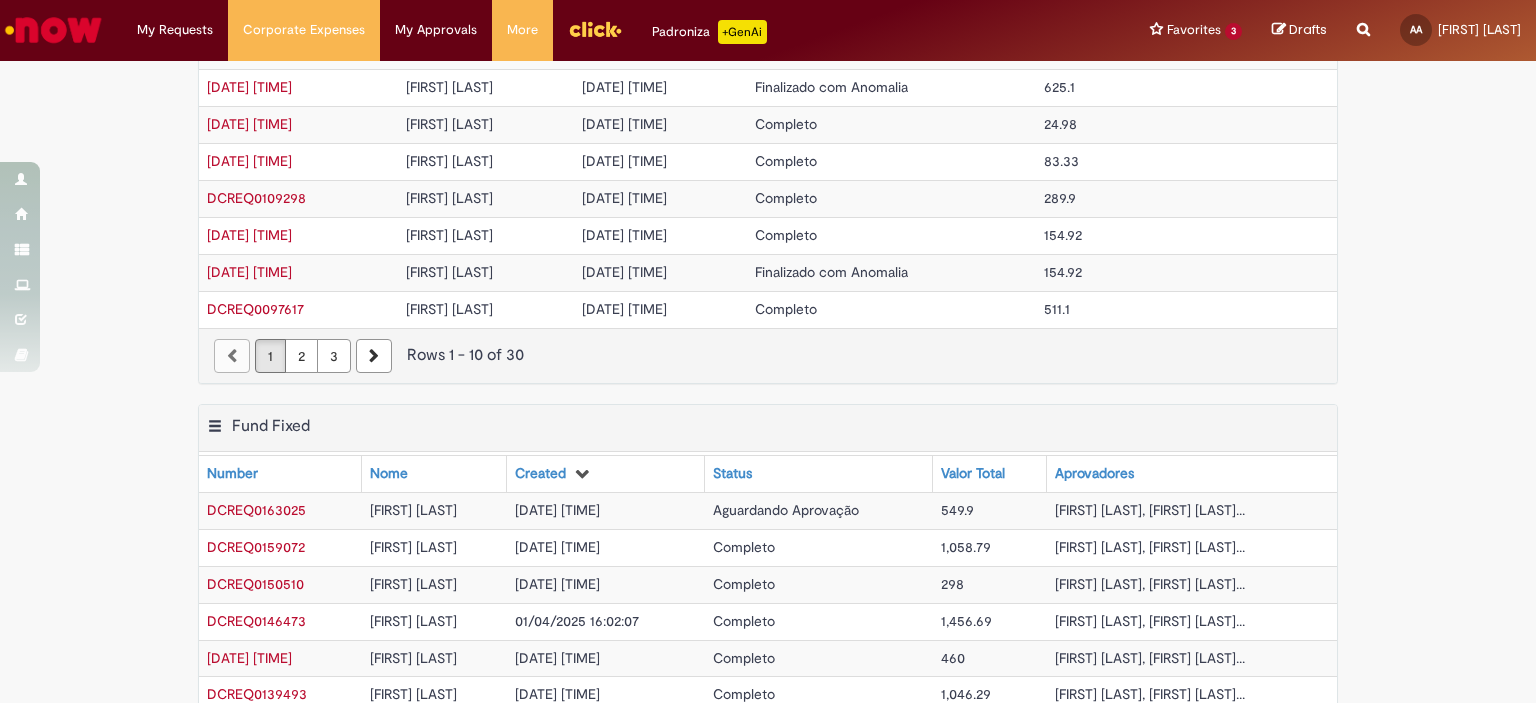 copy on "DCREQ0164068" 